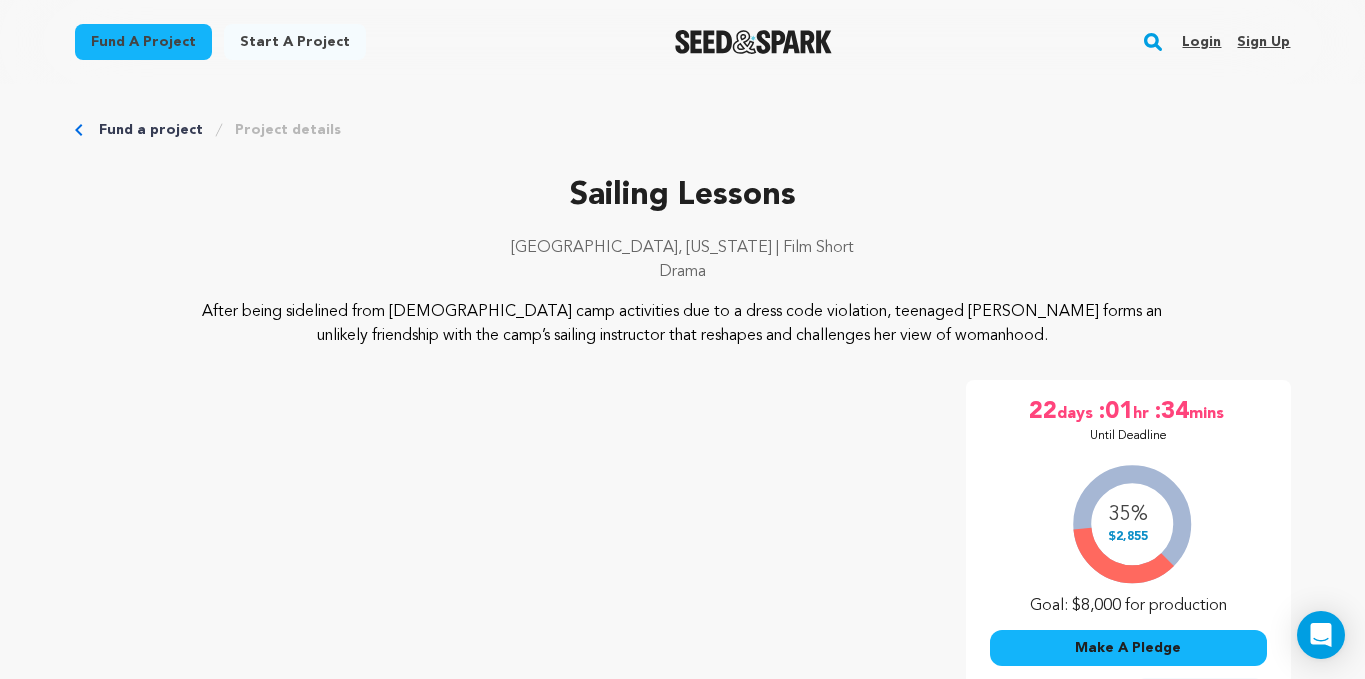 scroll, scrollTop: 0, scrollLeft: 0, axis: both 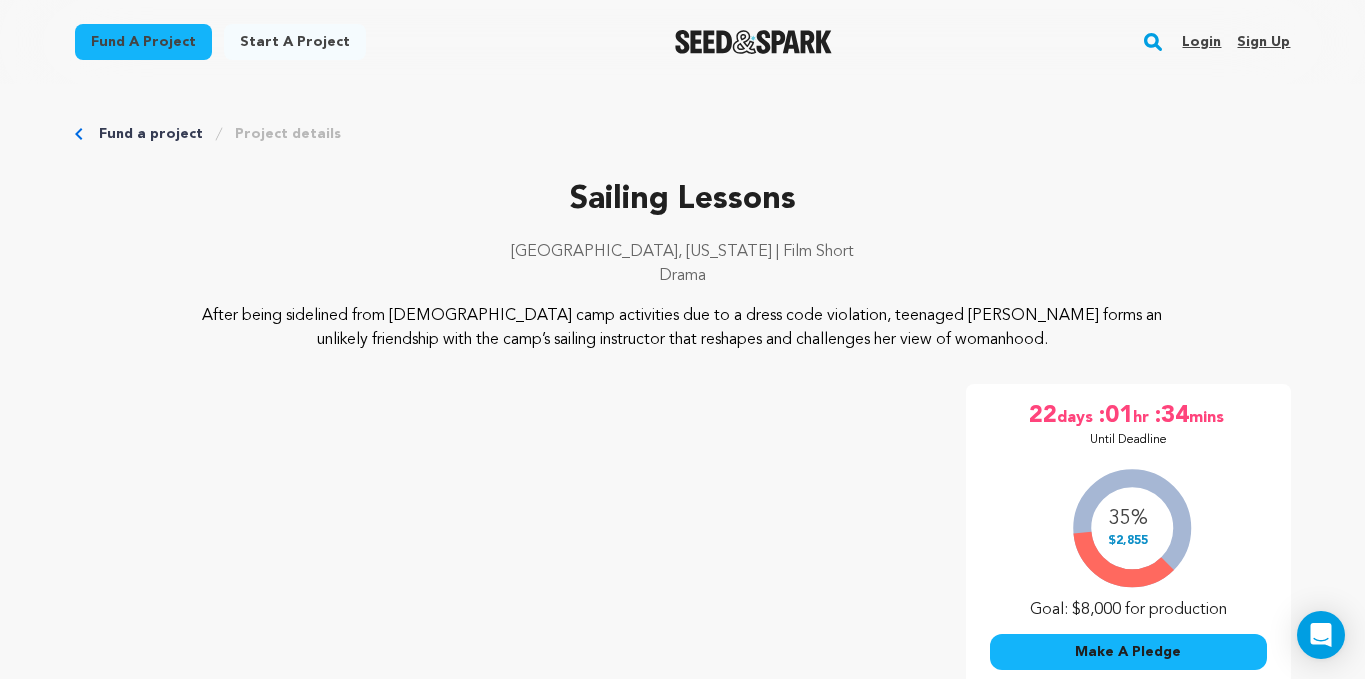 click on "Login" at bounding box center (1201, 42) 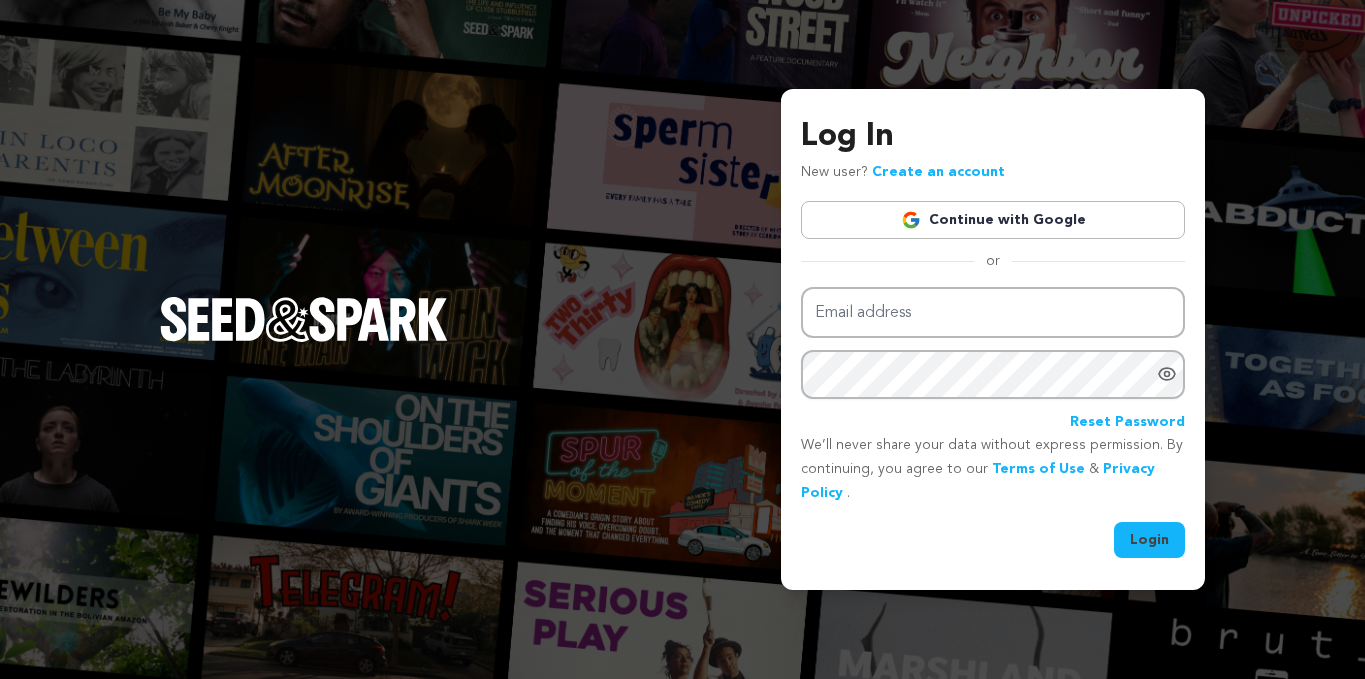 scroll, scrollTop: 0, scrollLeft: 0, axis: both 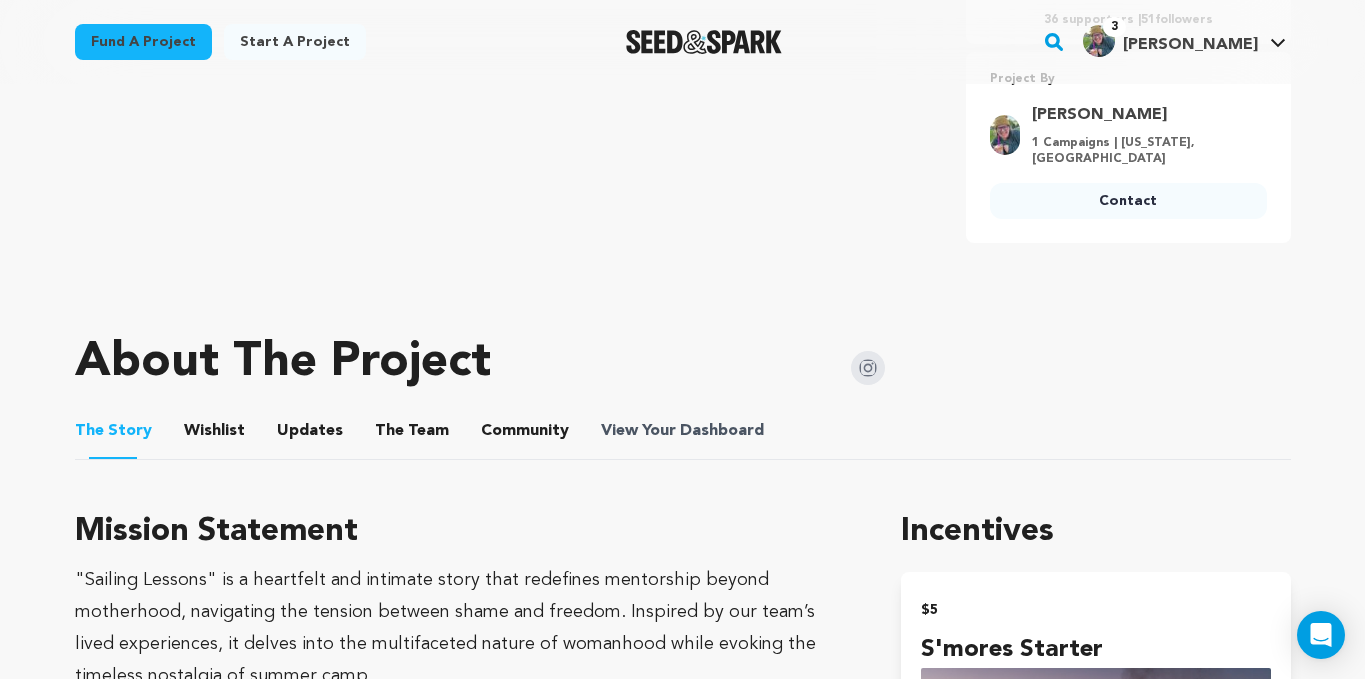 click on "Dashboard" at bounding box center [722, 431] 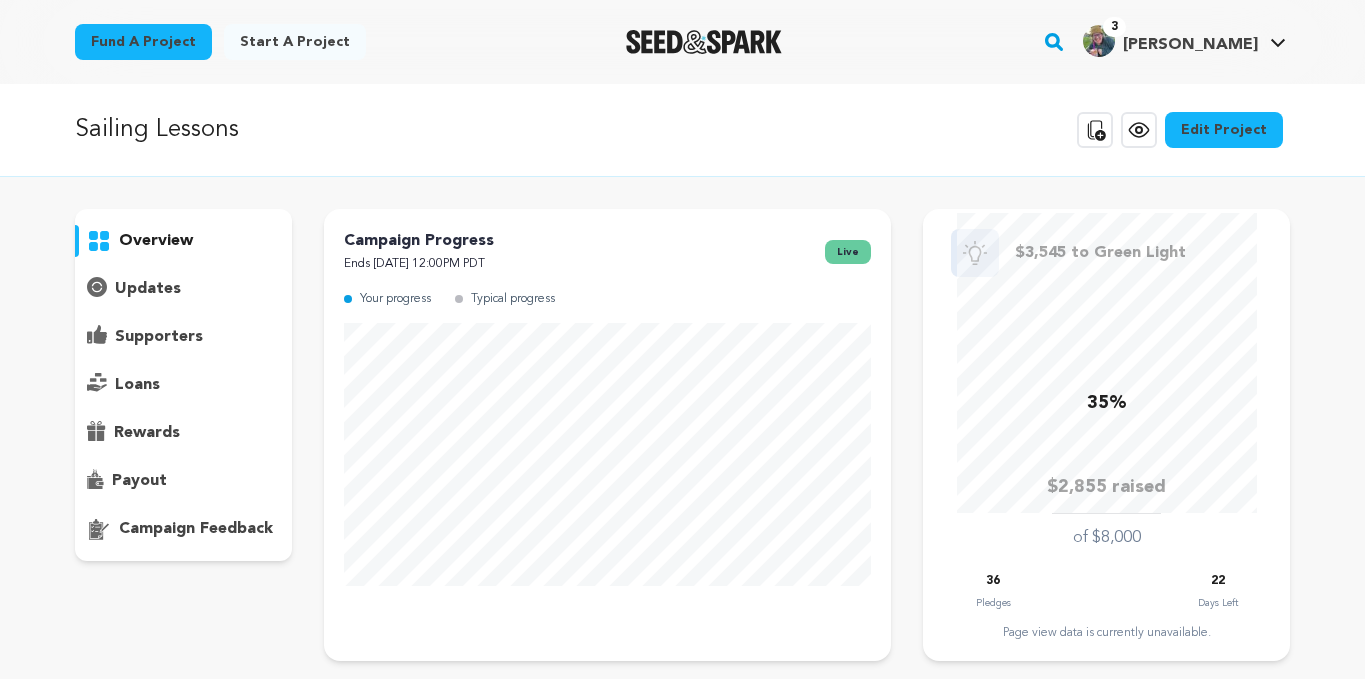 scroll, scrollTop: 0, scrollLeft: 0, axis: both 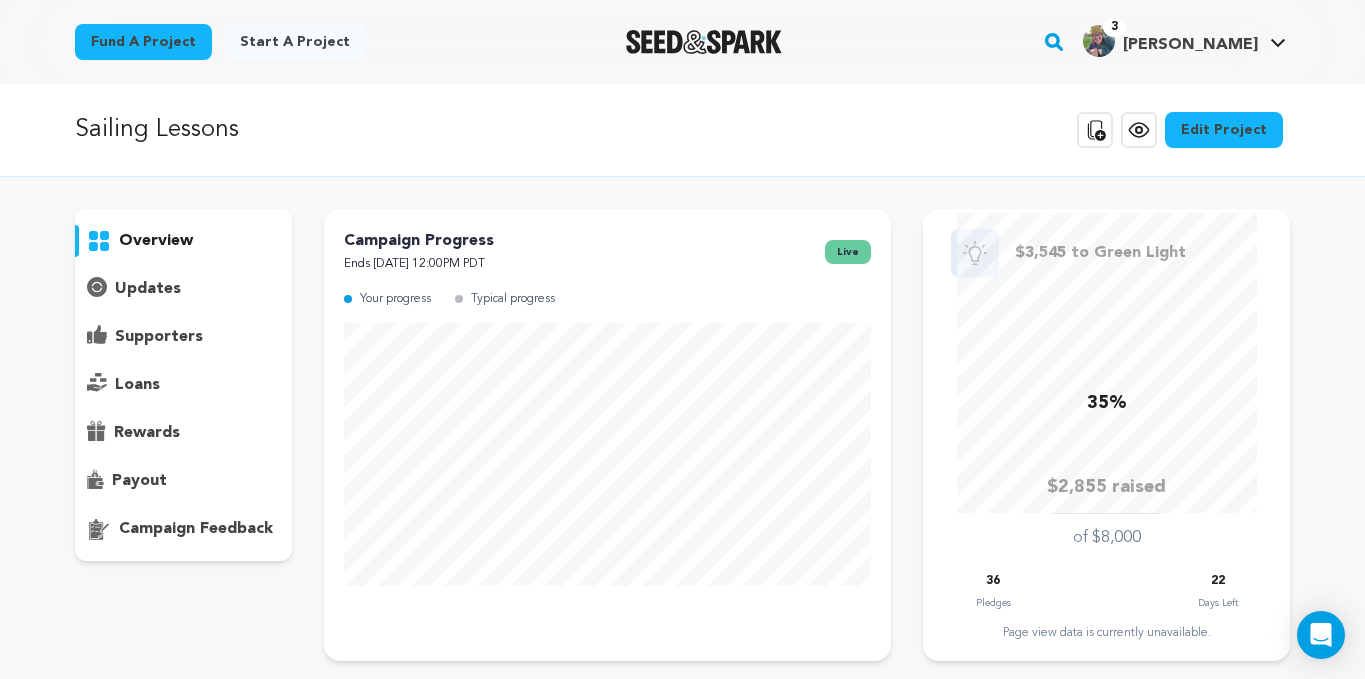 click on "overview" at bounding box center [184, 385] 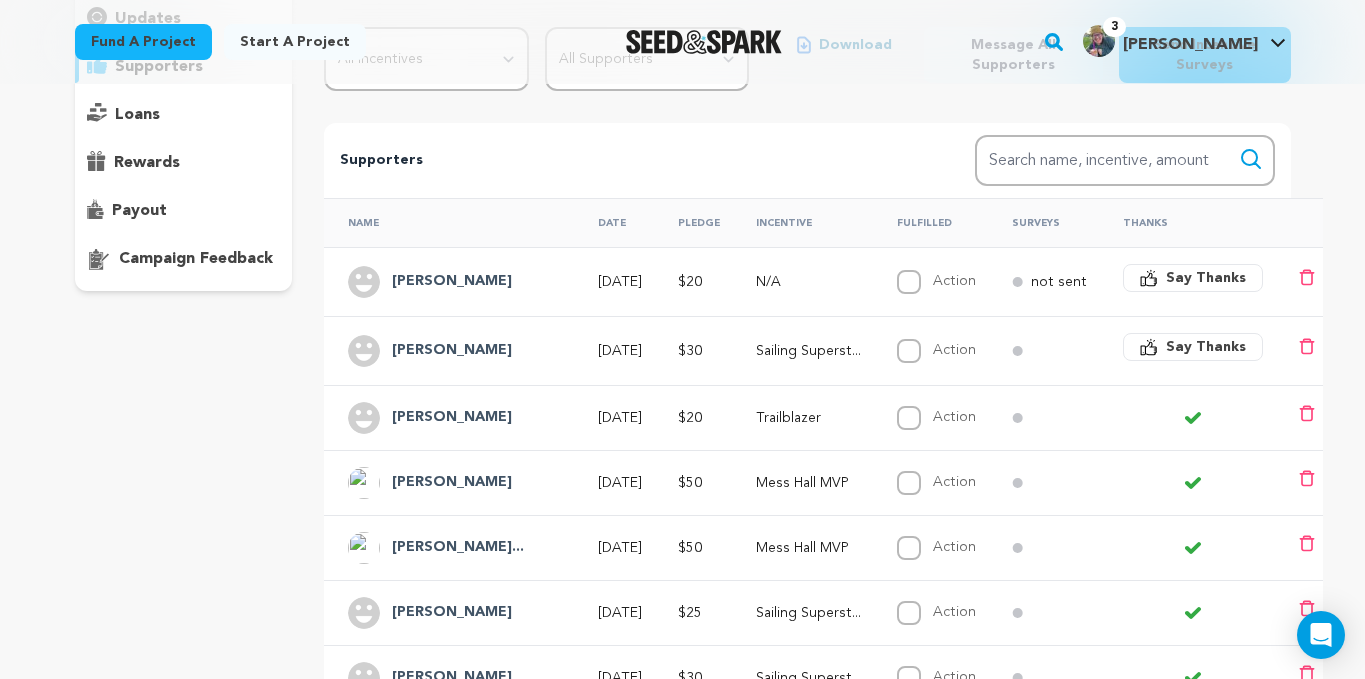 scroll, scrollTop: 277, scrollLeft: 0, axis: vertical 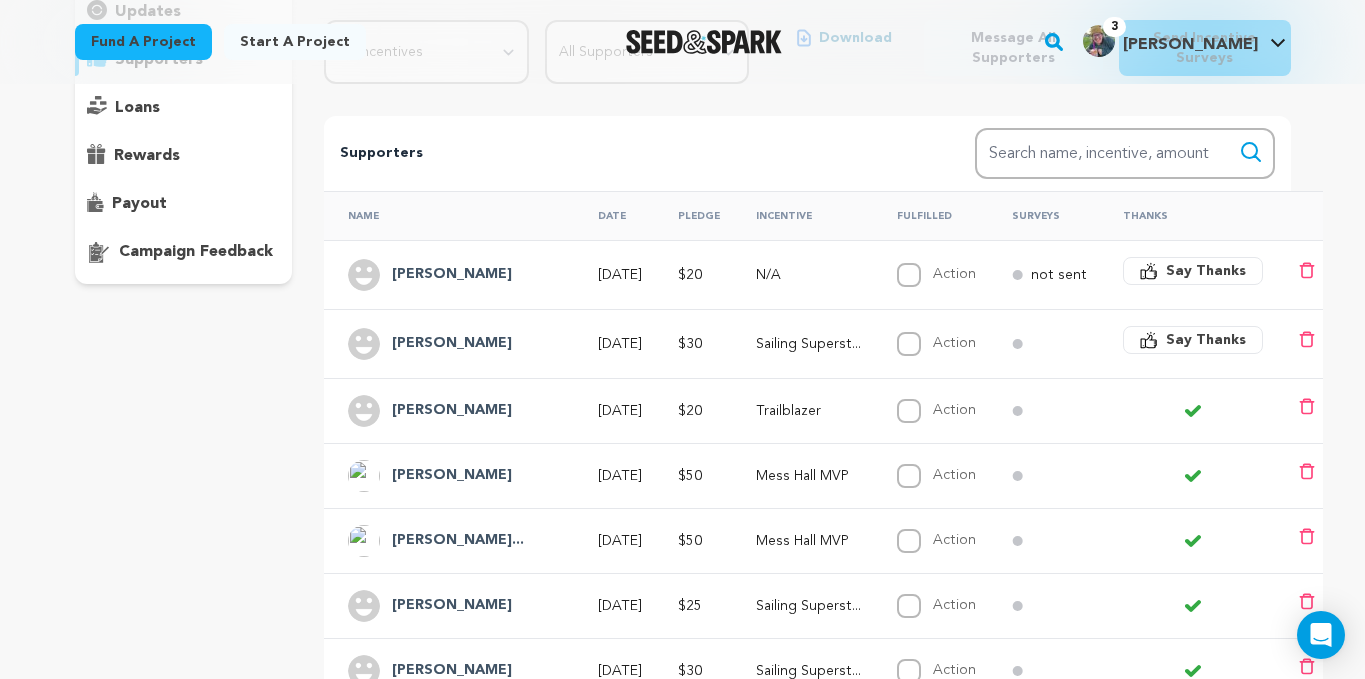 click on "Say Thanks" at bounding box center [1206, 340] 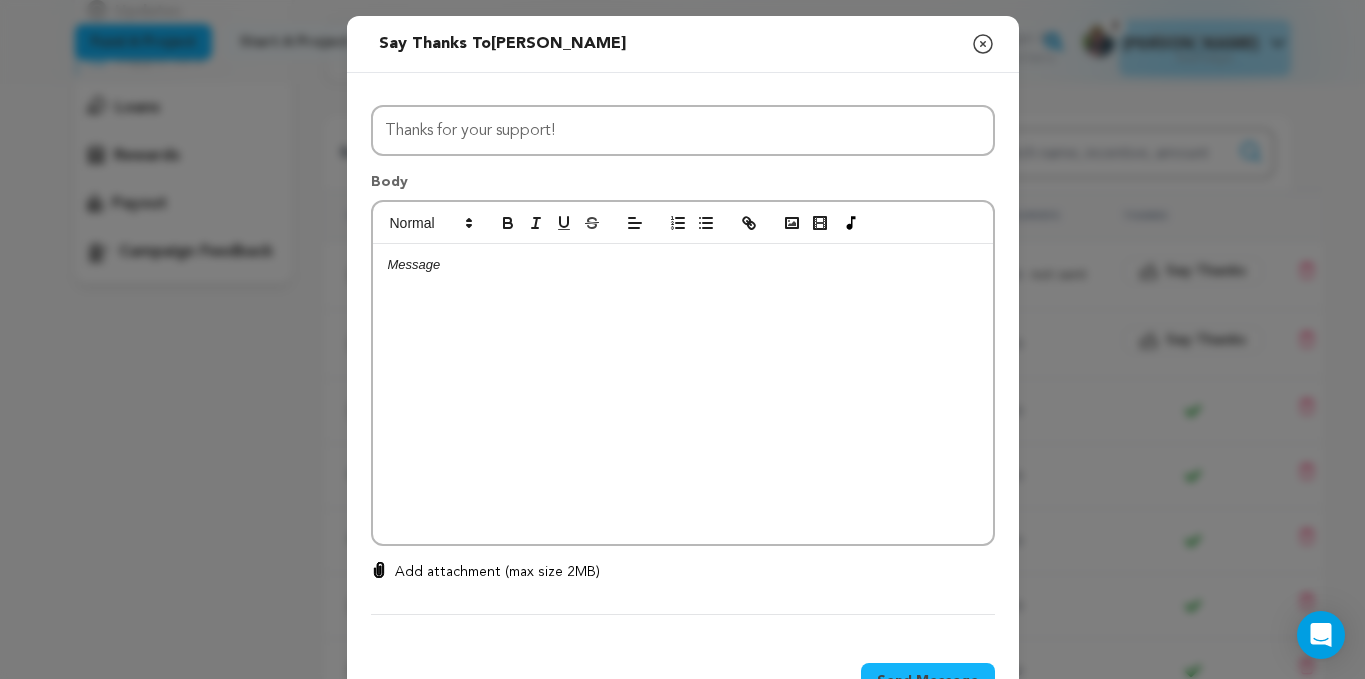 click at bounding box center (683, 394) 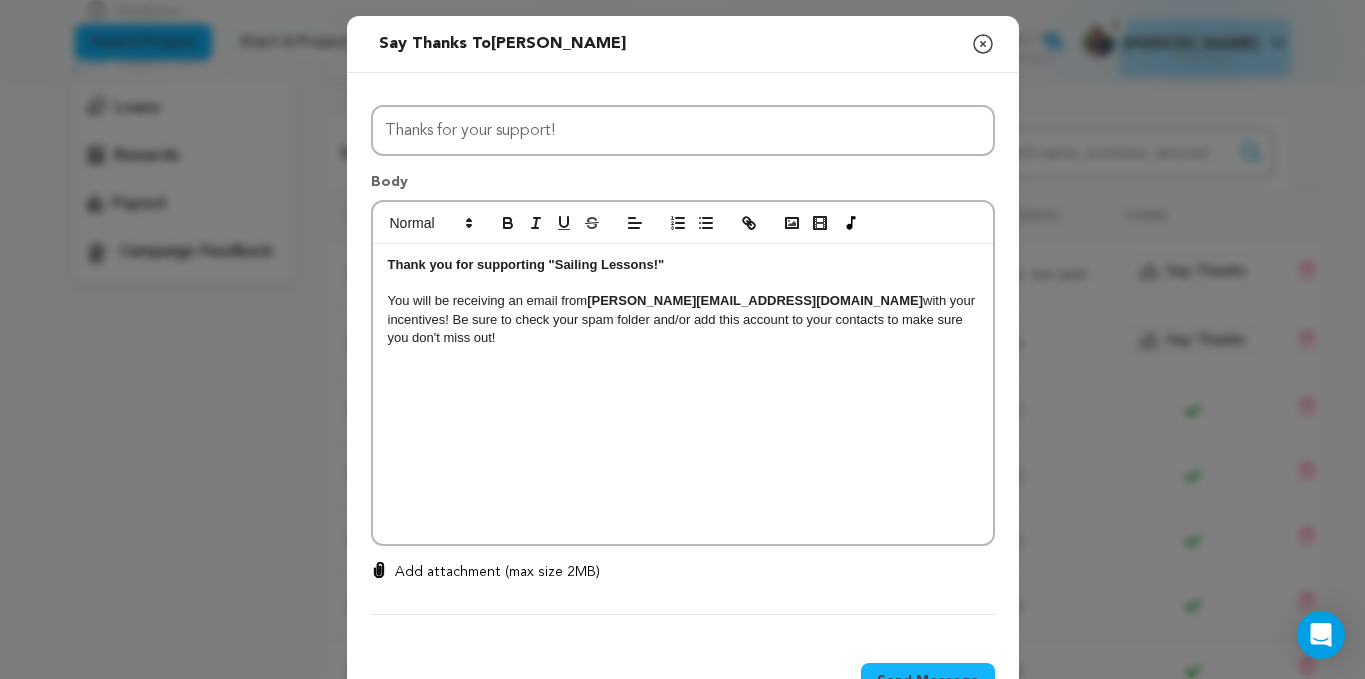 scroll, scrollTop: 0, scrollLeft: 0, axis: both 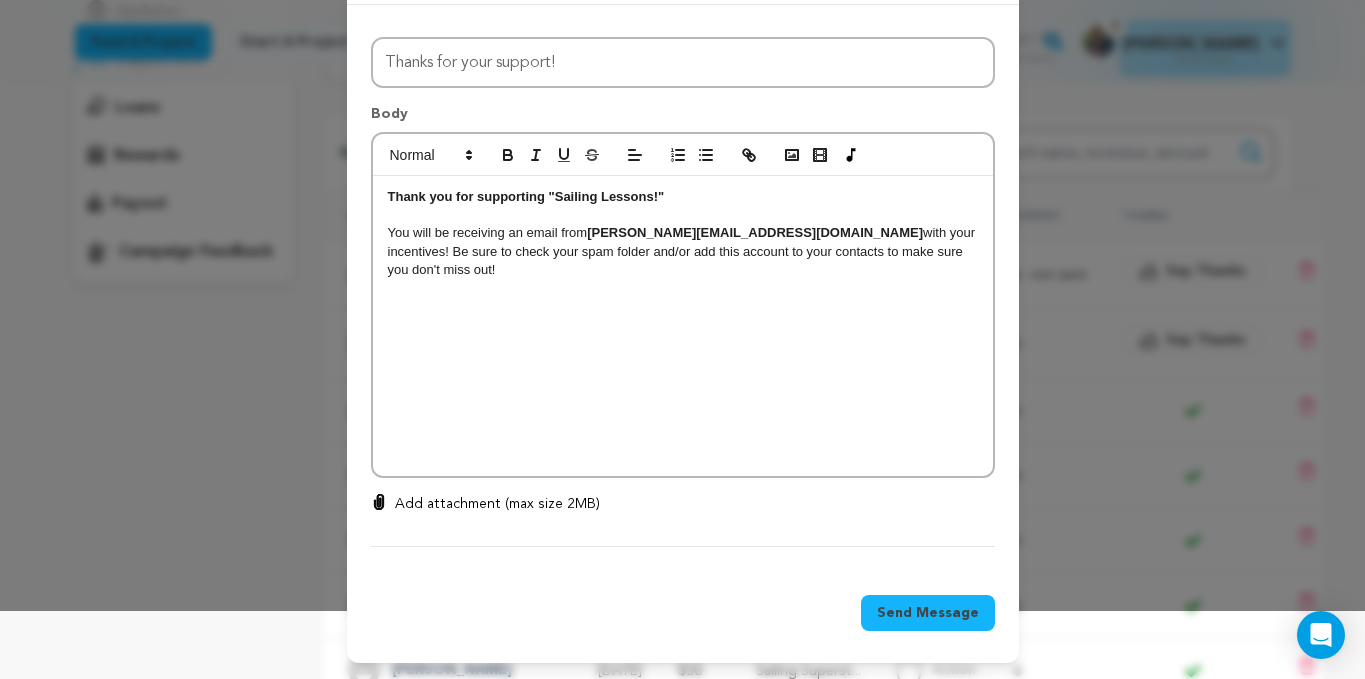 click on "Send Message" at bounding box center (928, 613) 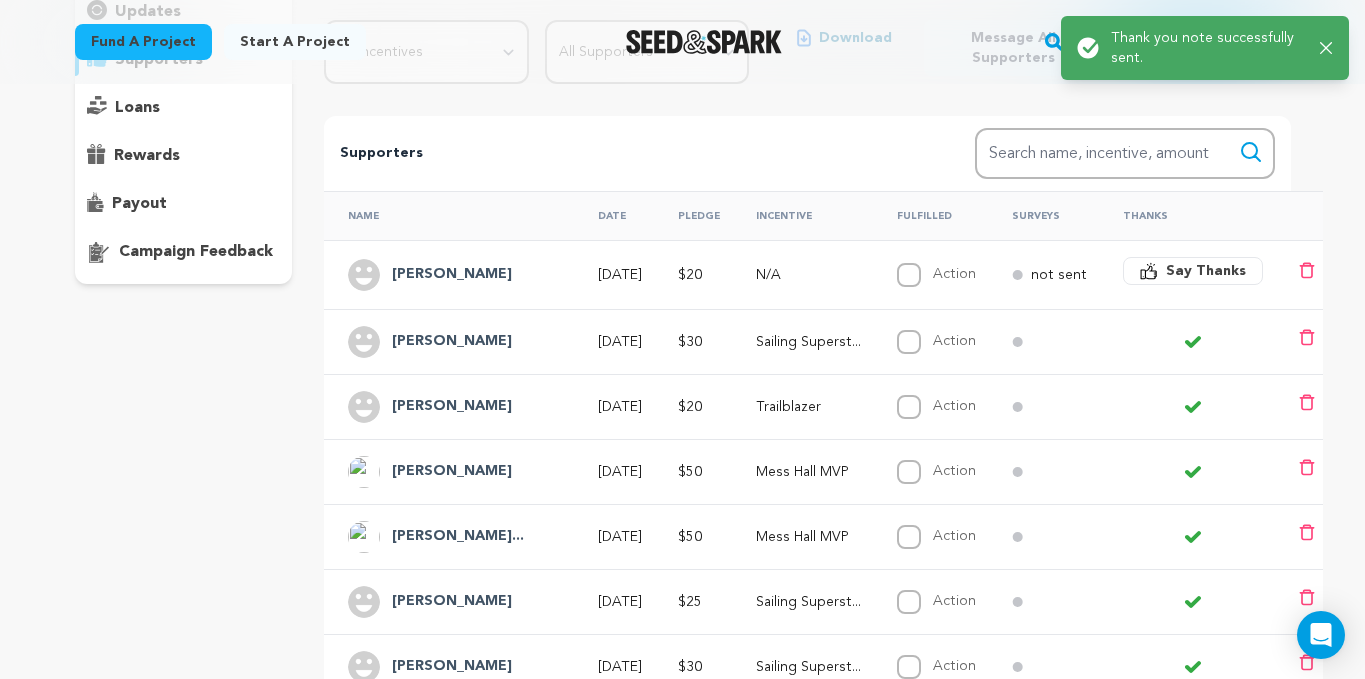 click on "Say Thanks" at bounding box center (1193, 275) 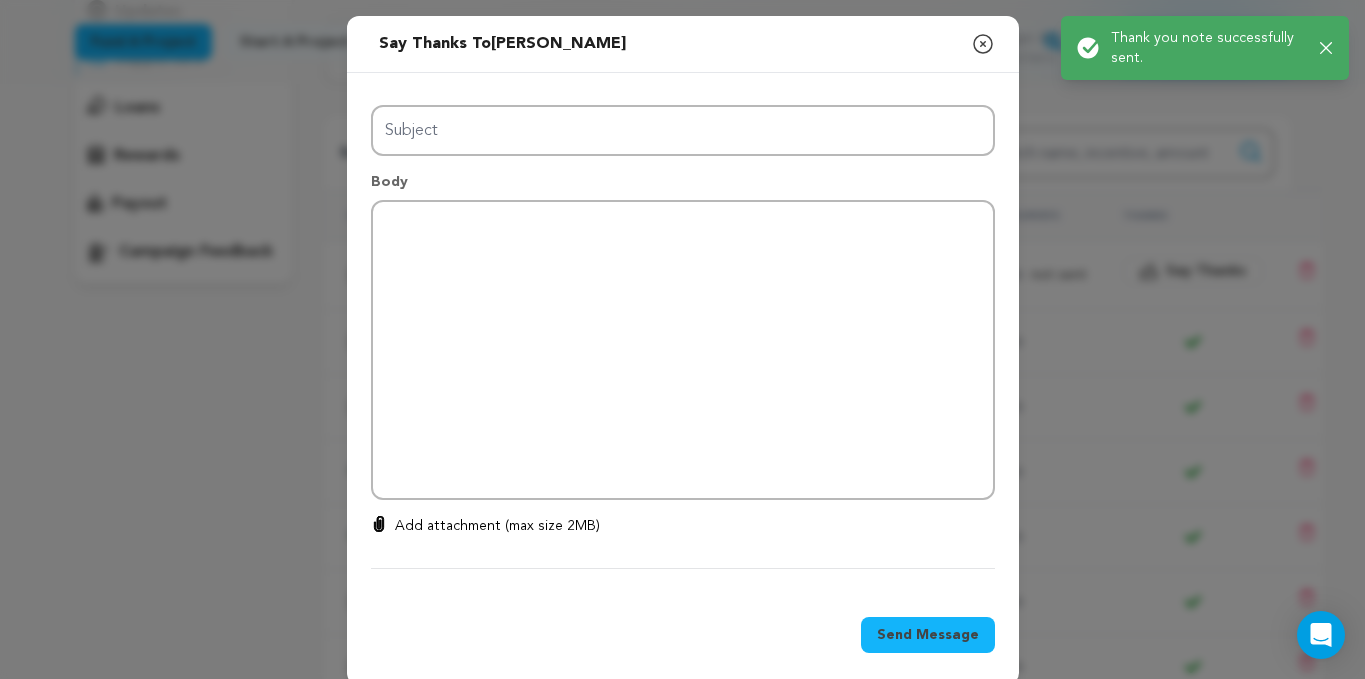 type on "Thanks for your support!" 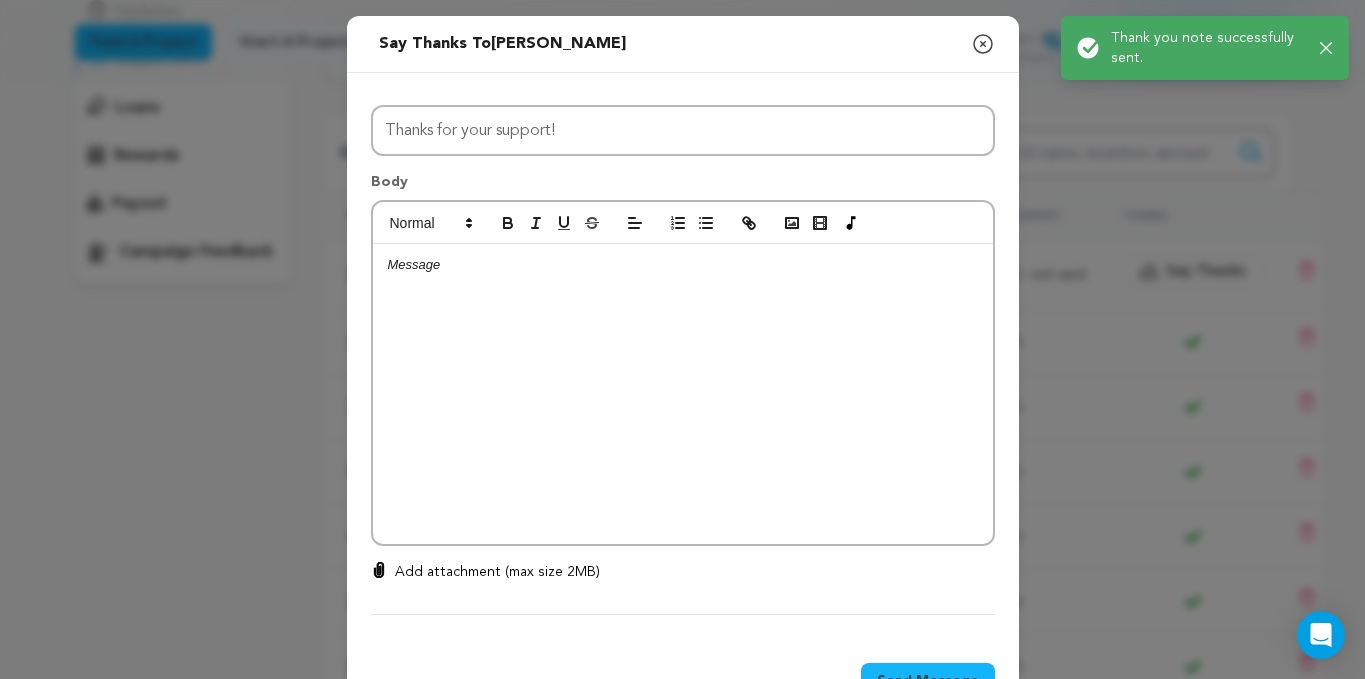 click at bounding box center [683, 394] 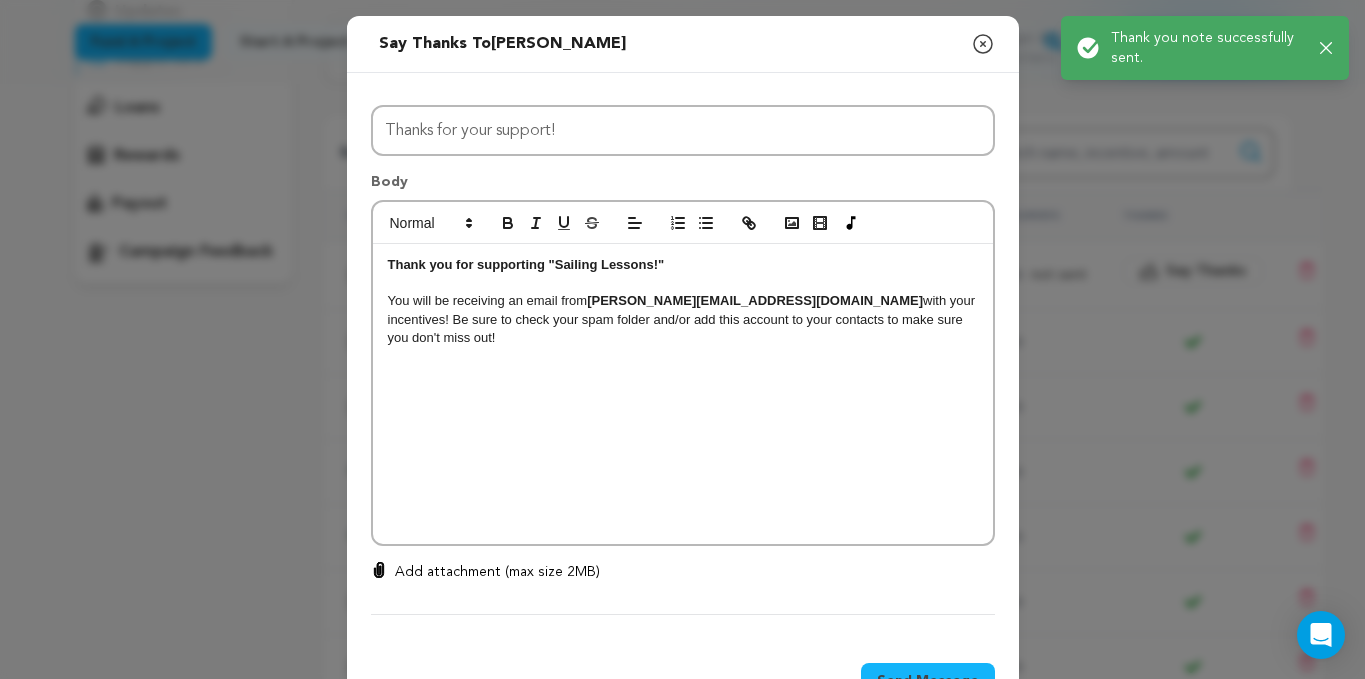 scroll, scrollTop: 0, scrollLeft: 0, axis: both 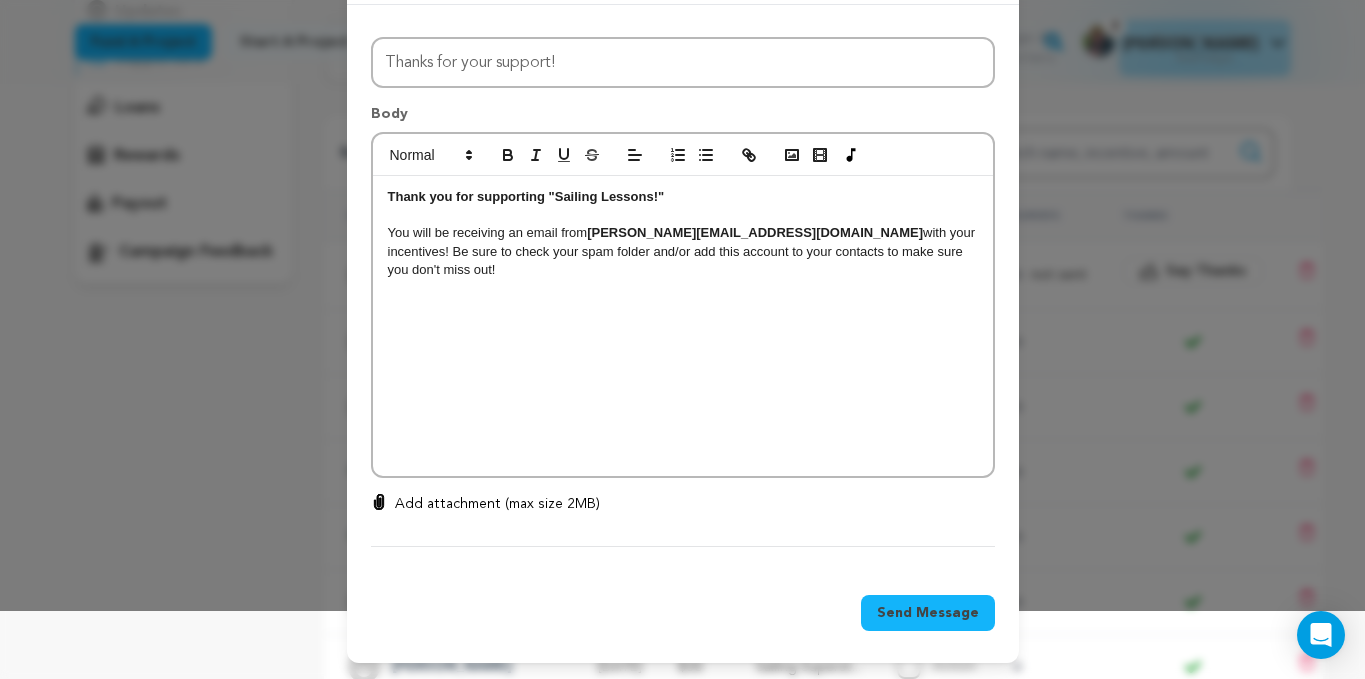 click on "Send Message" at bounding box center [928, 613] 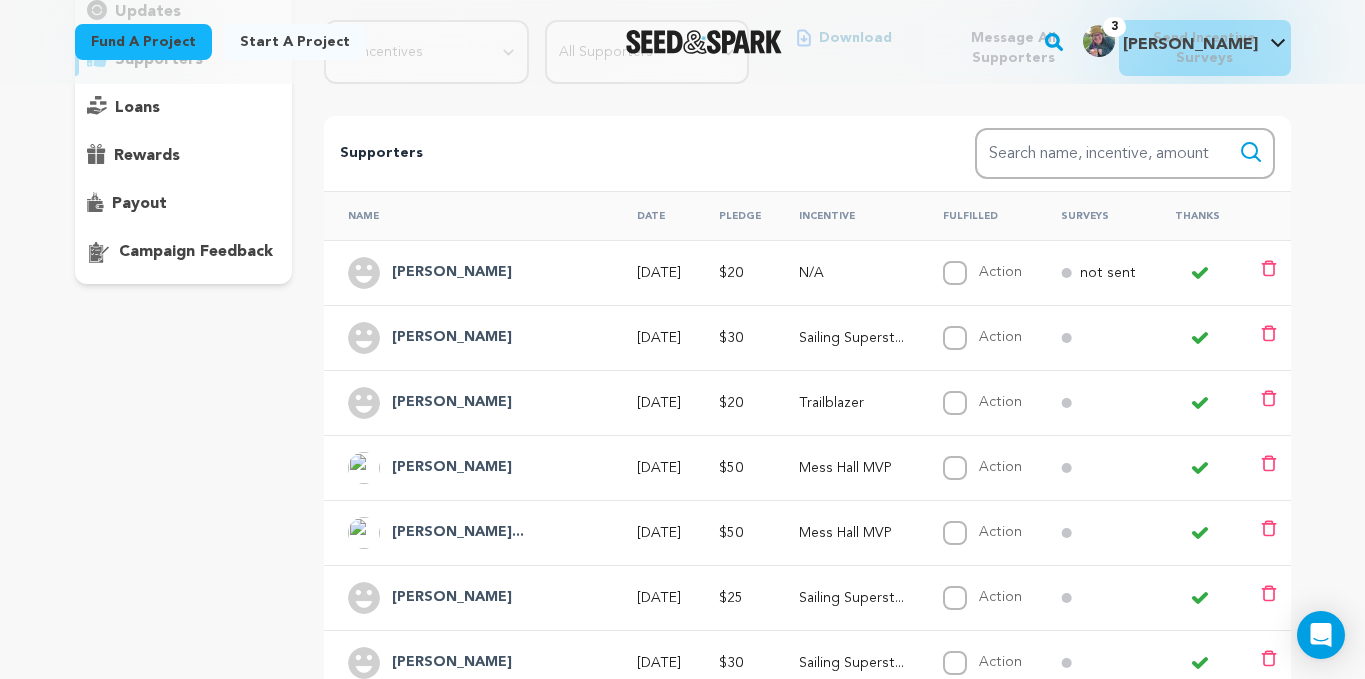 click on "[PERSON_NAME]" at bounding box center (452, 338) 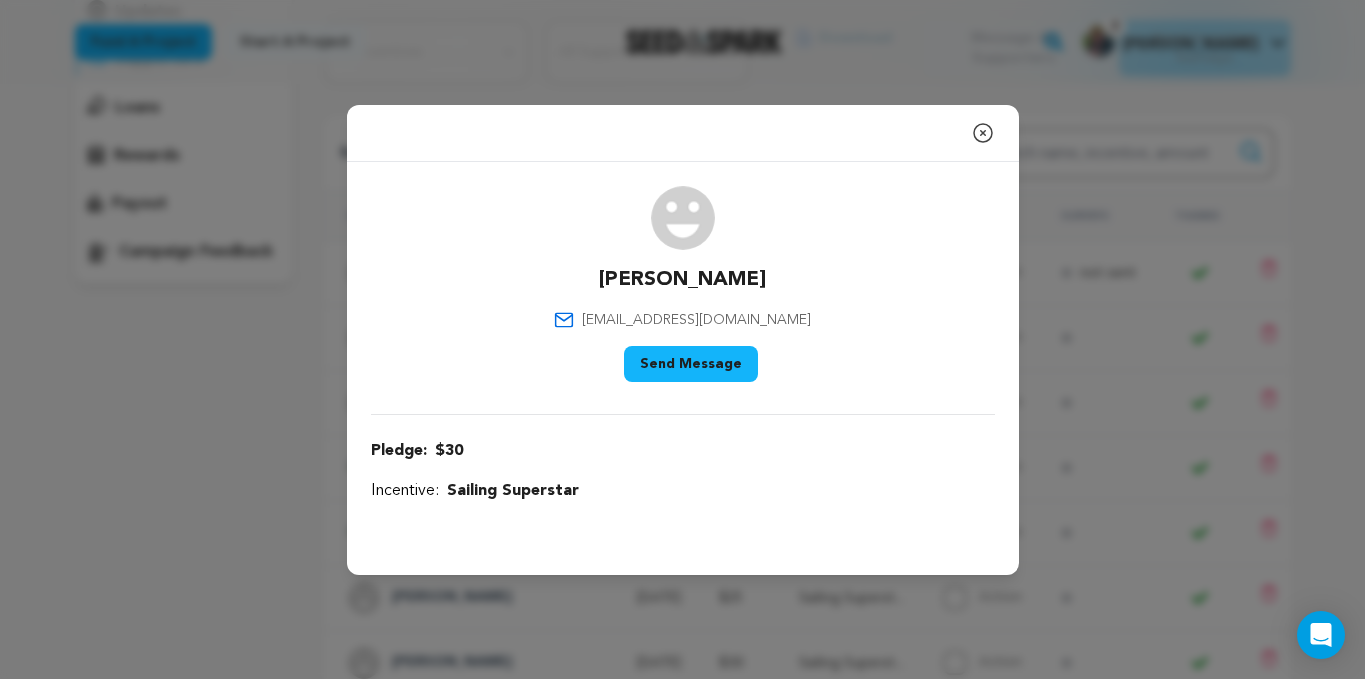 click on "leejsammy@gmail.com" at bounding box center [696, 320] 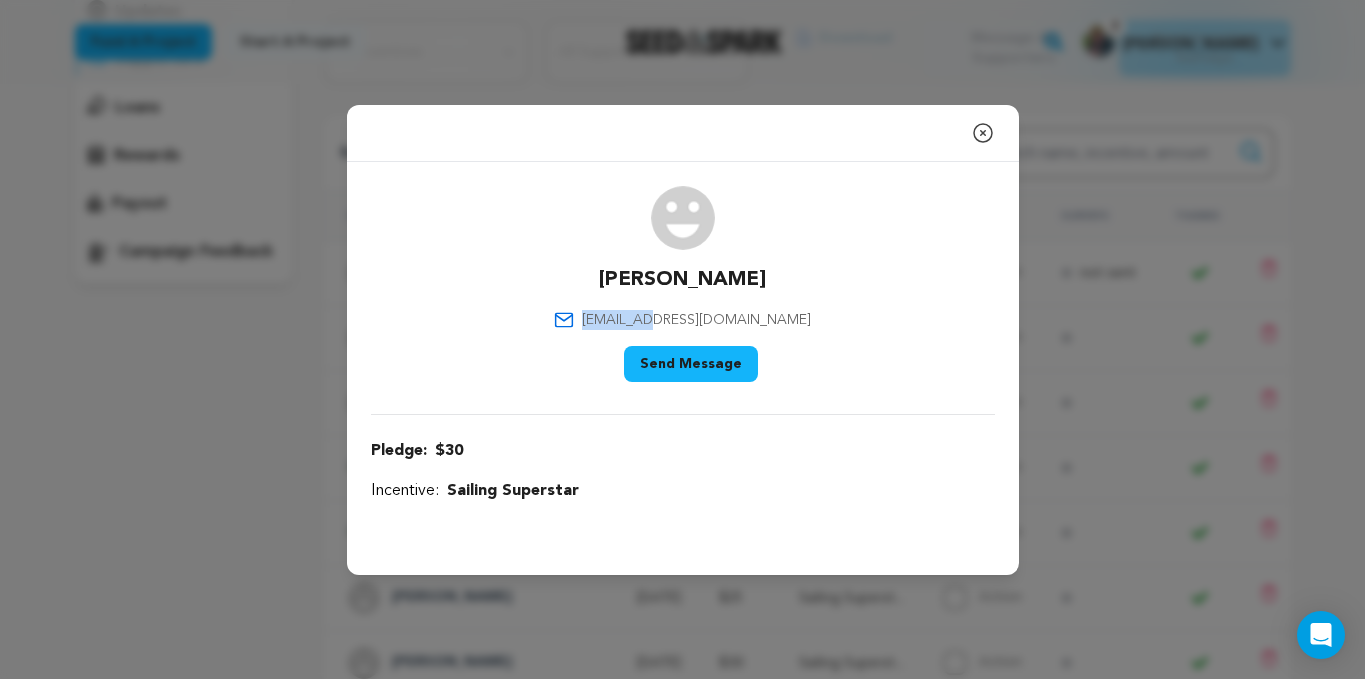 click on "leejsammy@gmail.com" at bounding box center [696, 320] 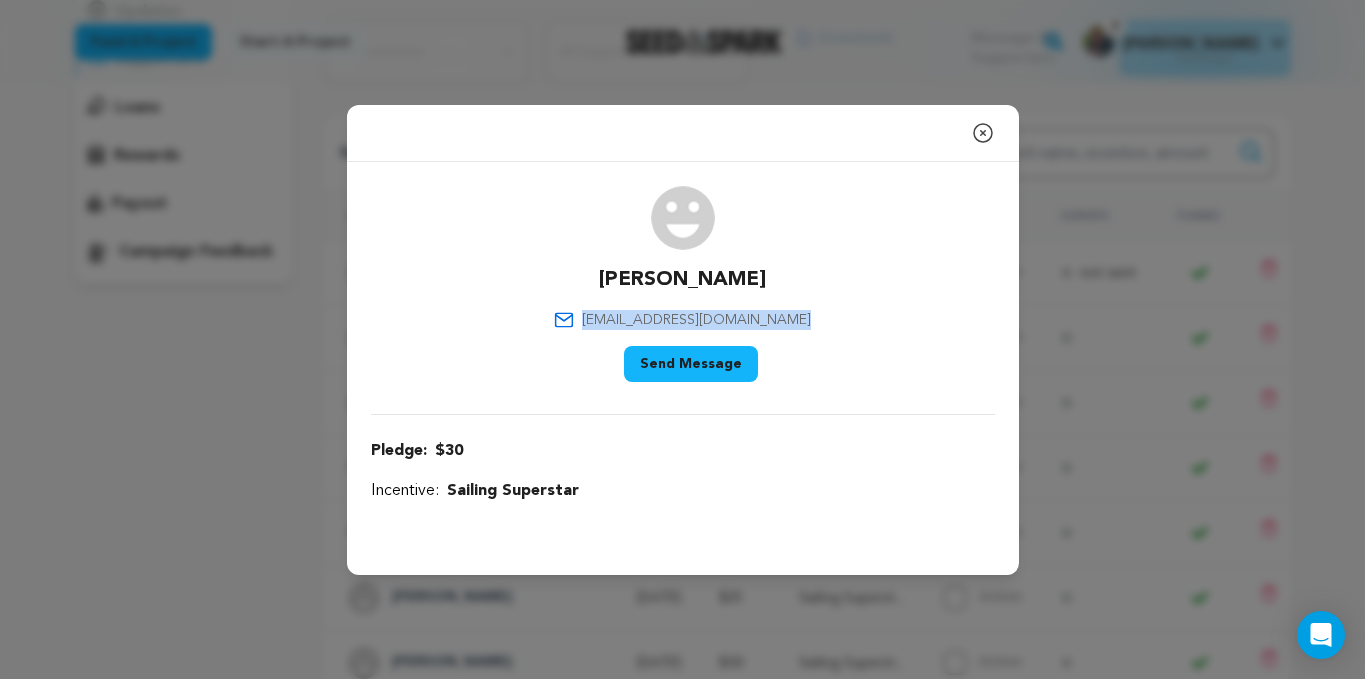 click on "leejsammy@gmail.com" at bounding box center [696, 320] 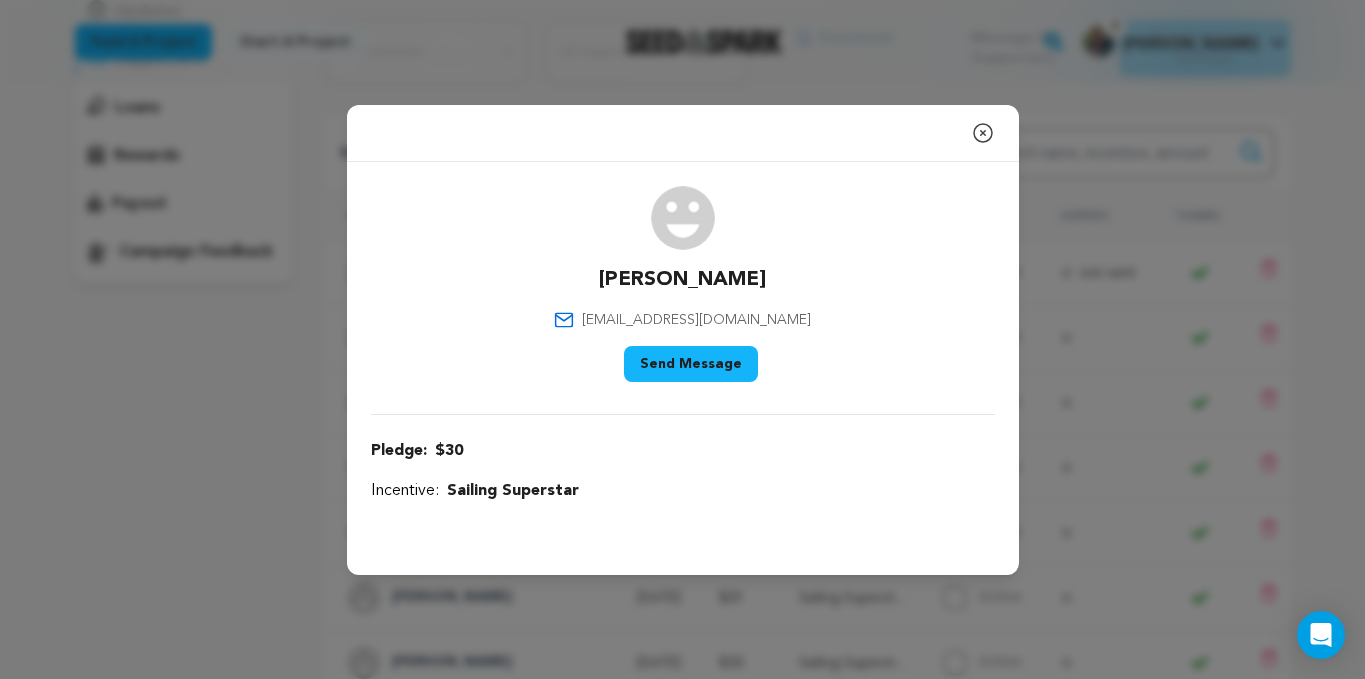 click on "Close modal" at bounding box center [683, 133] 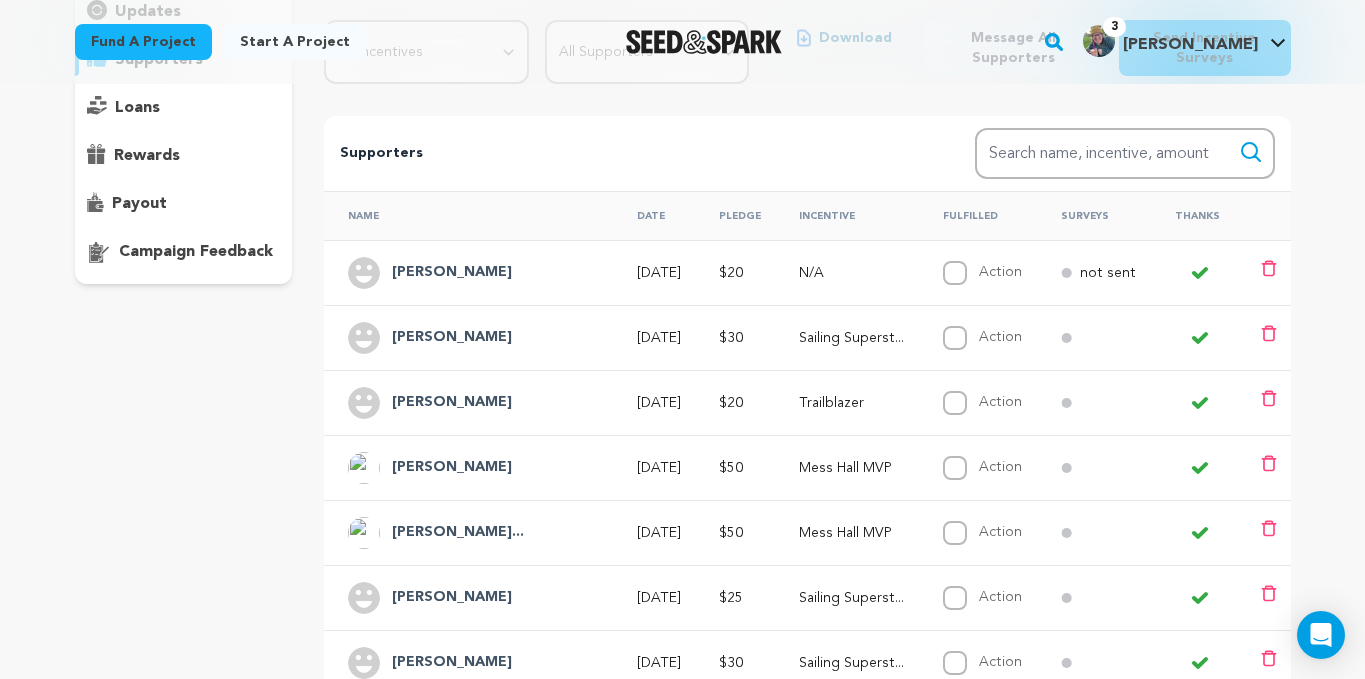 click on "[PERSON_NAME]" at bounding box center (452, 273) 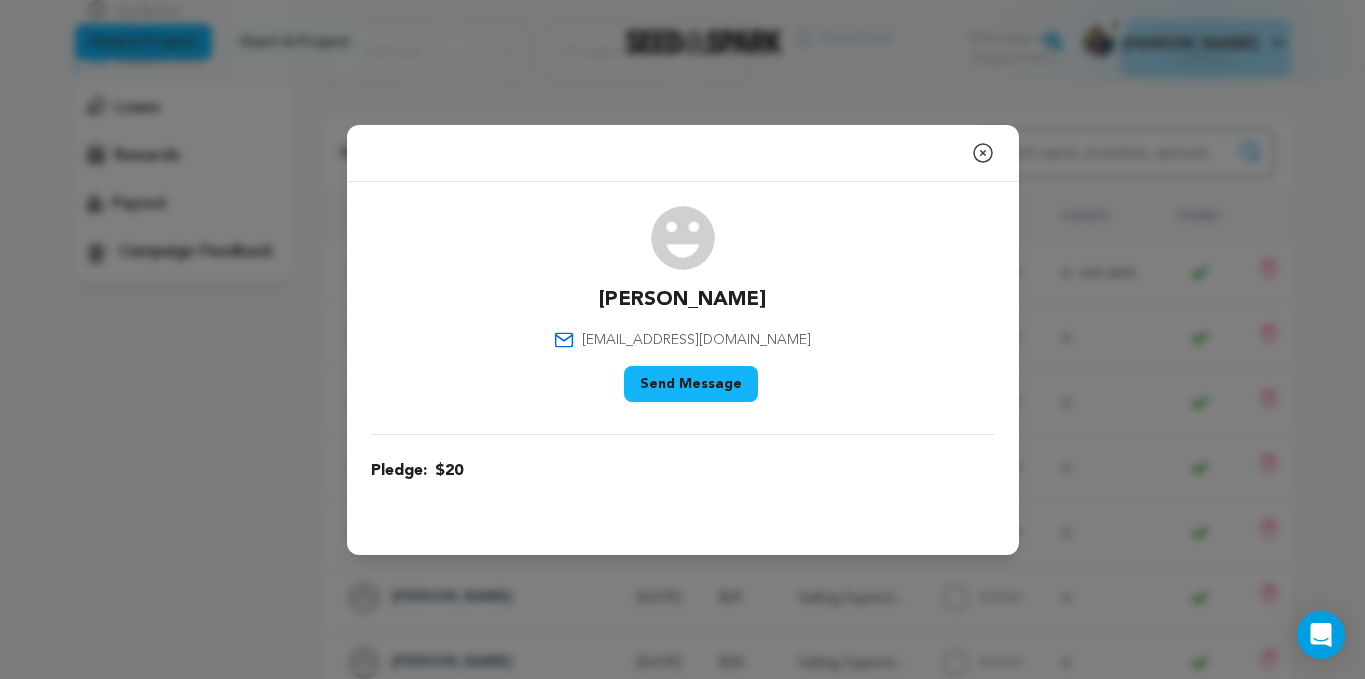 click on "emmajunes00@gmail.com" at bounding box center (696, 340) 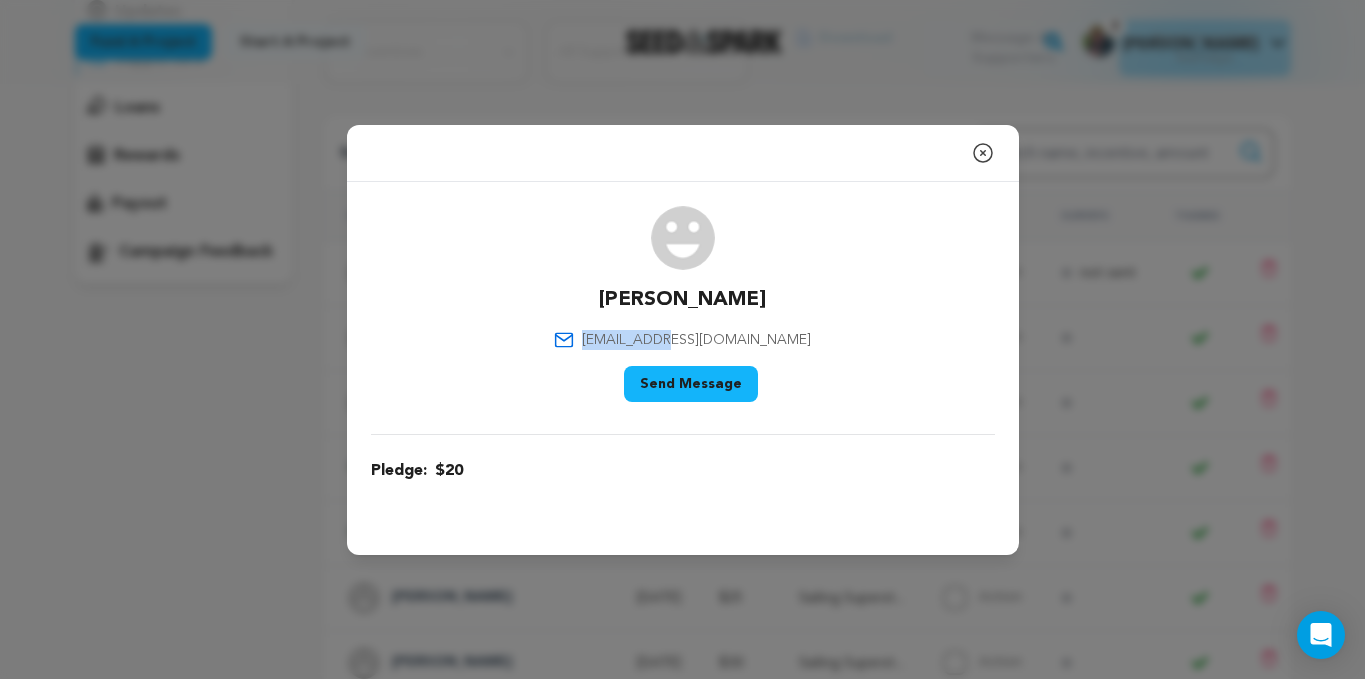 click on "emmajunes00@gmail.com" at bounding box center (696, 340) 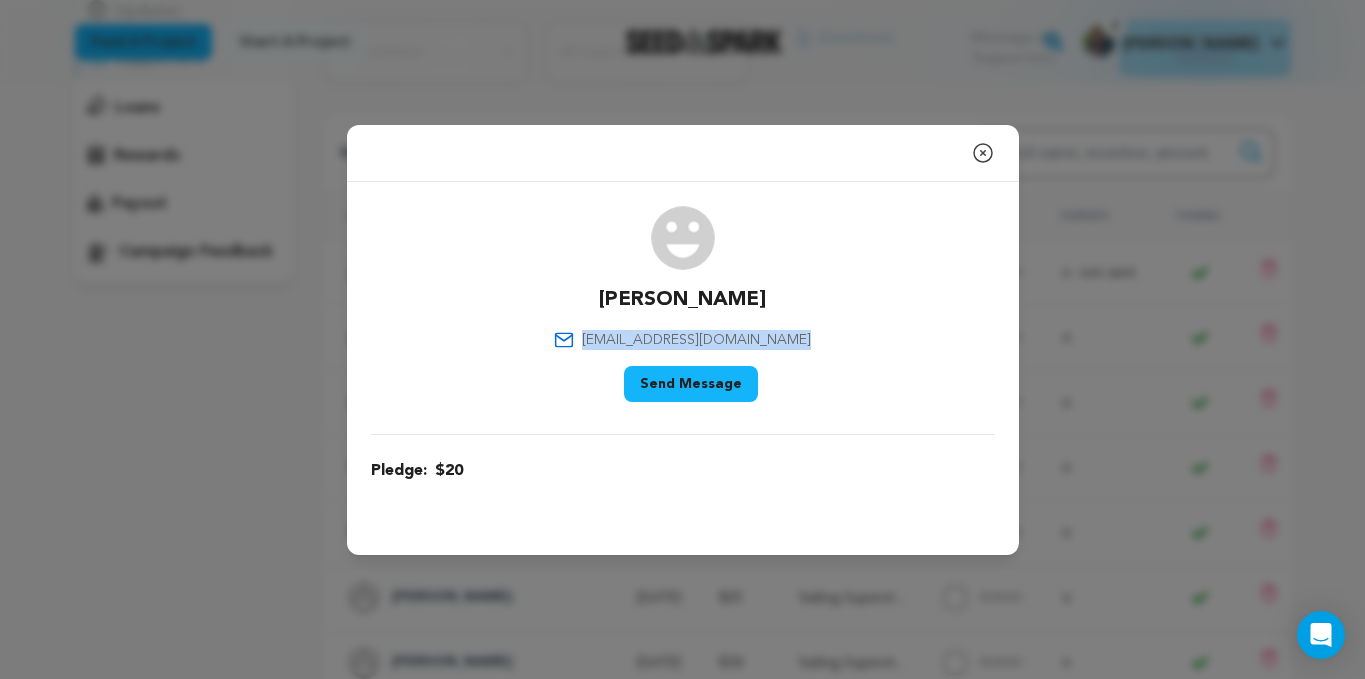 click on "emmajunes00@gmail.com" at bounding box center (696, 340) 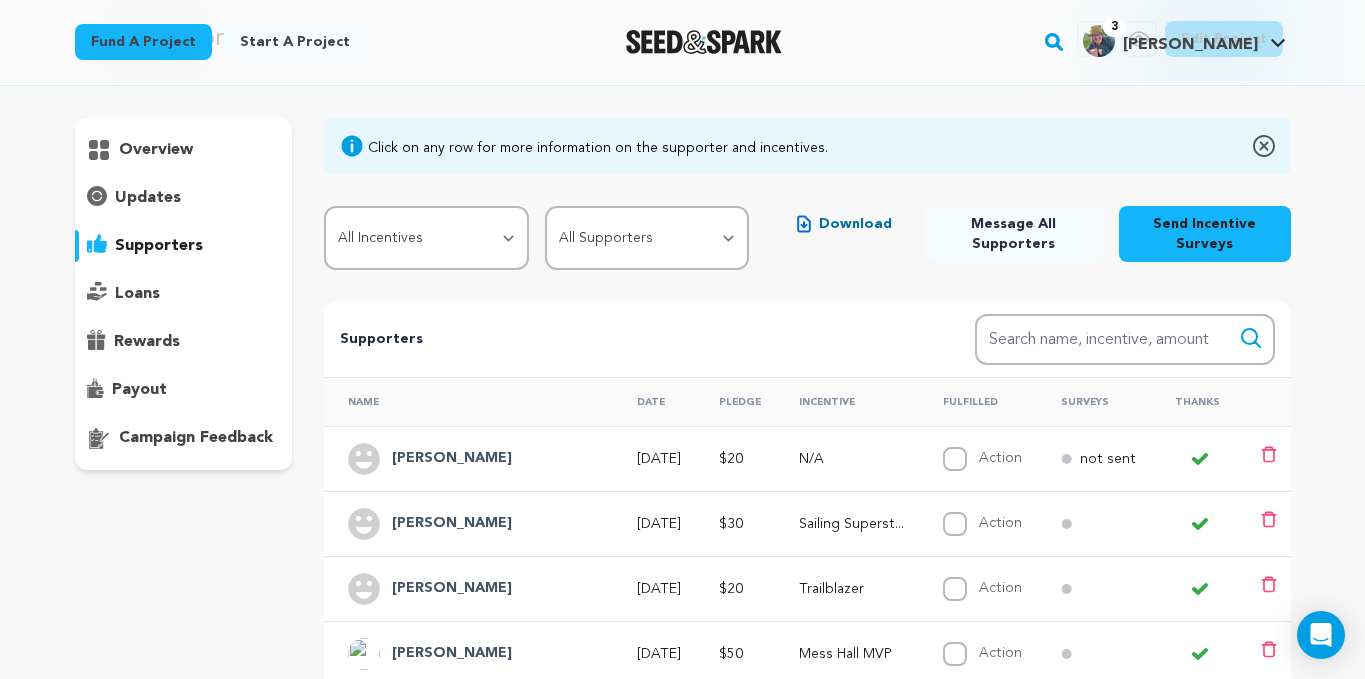 scroll, scrollTop: 0, scrollLeft: 0, axis: both 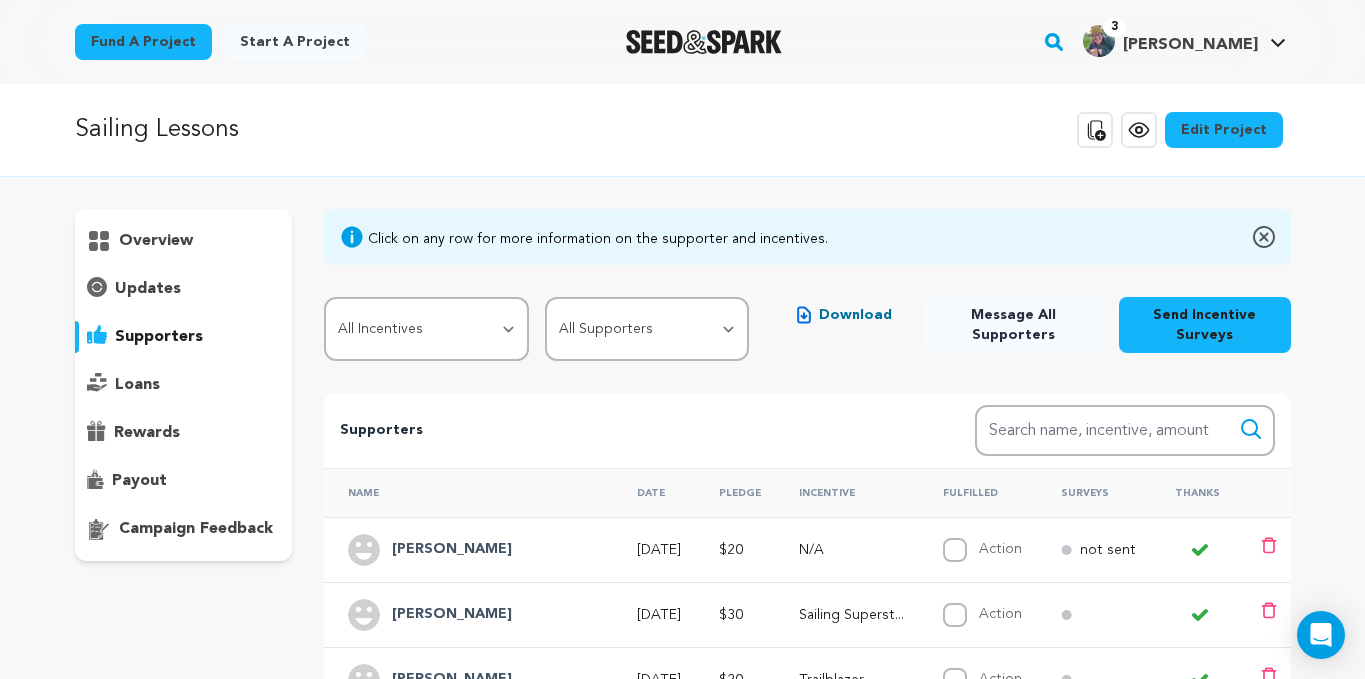 click on "overview" at bounding box center (156, 241) 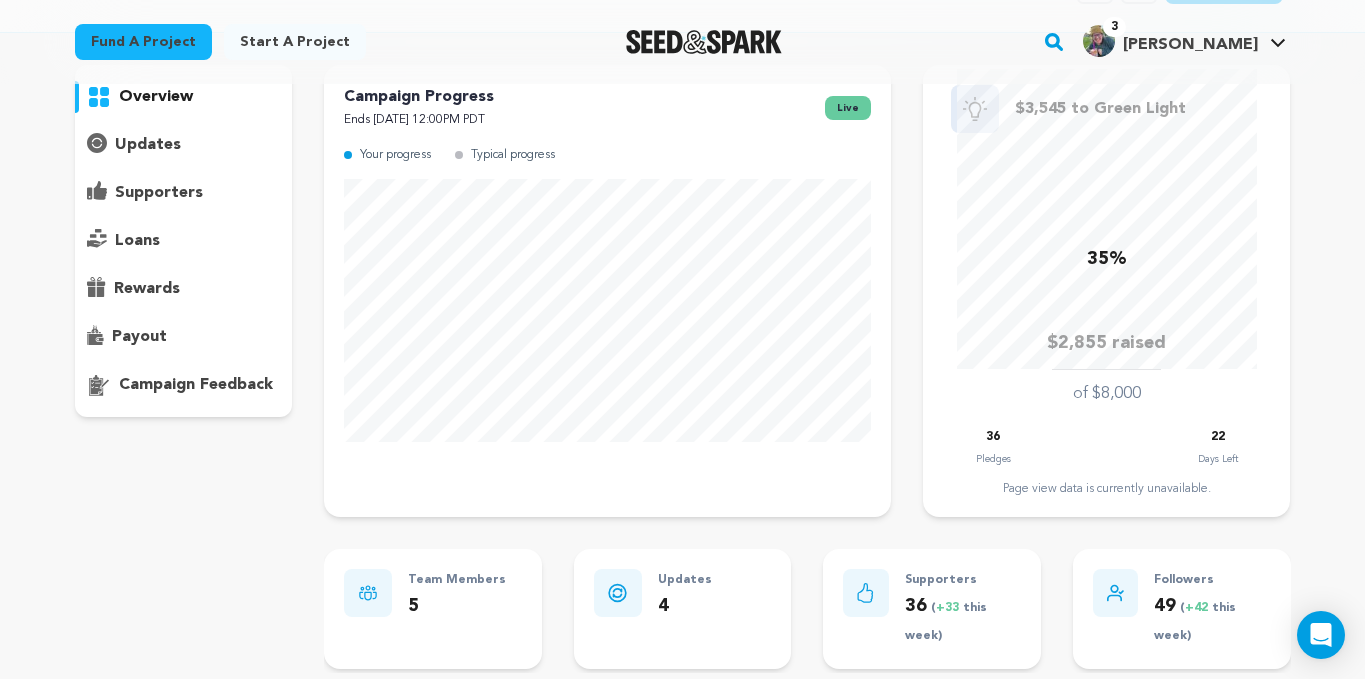 scroll, scrollTop: 138, scrollLeft: 0, axis: vertical 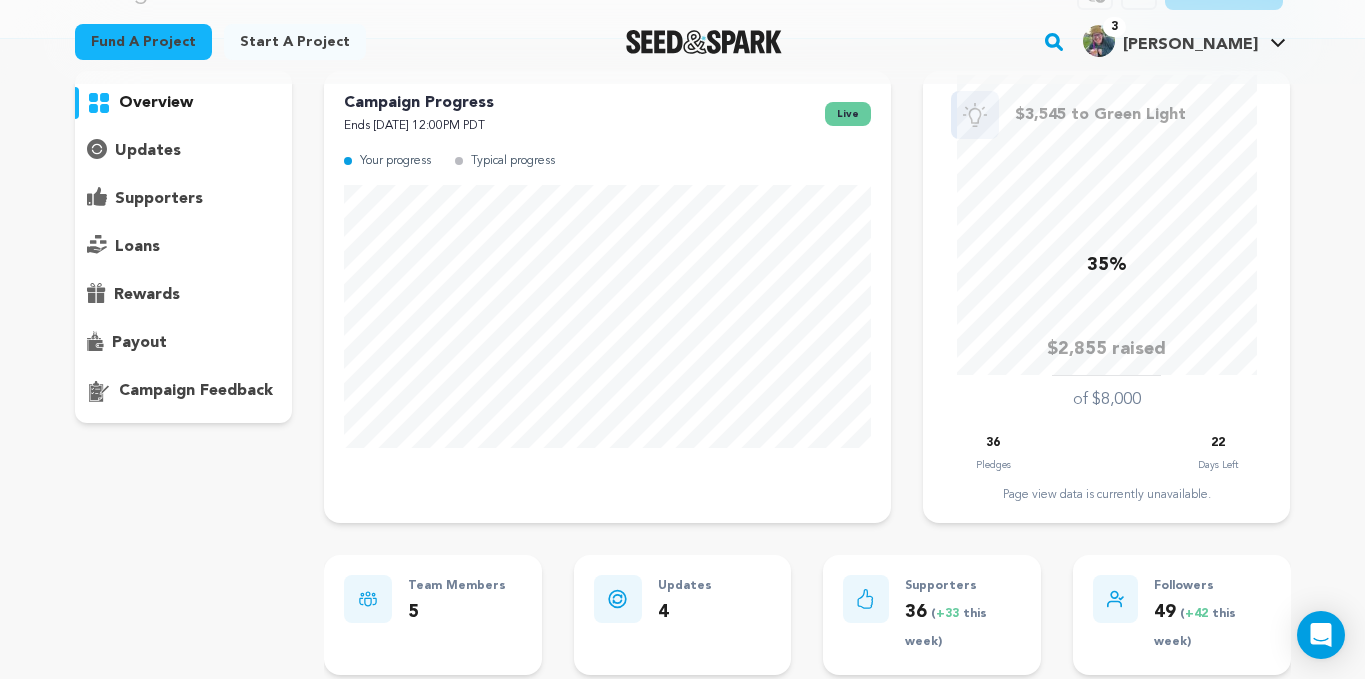 click on "supporters" at bounding box center [184, 199] 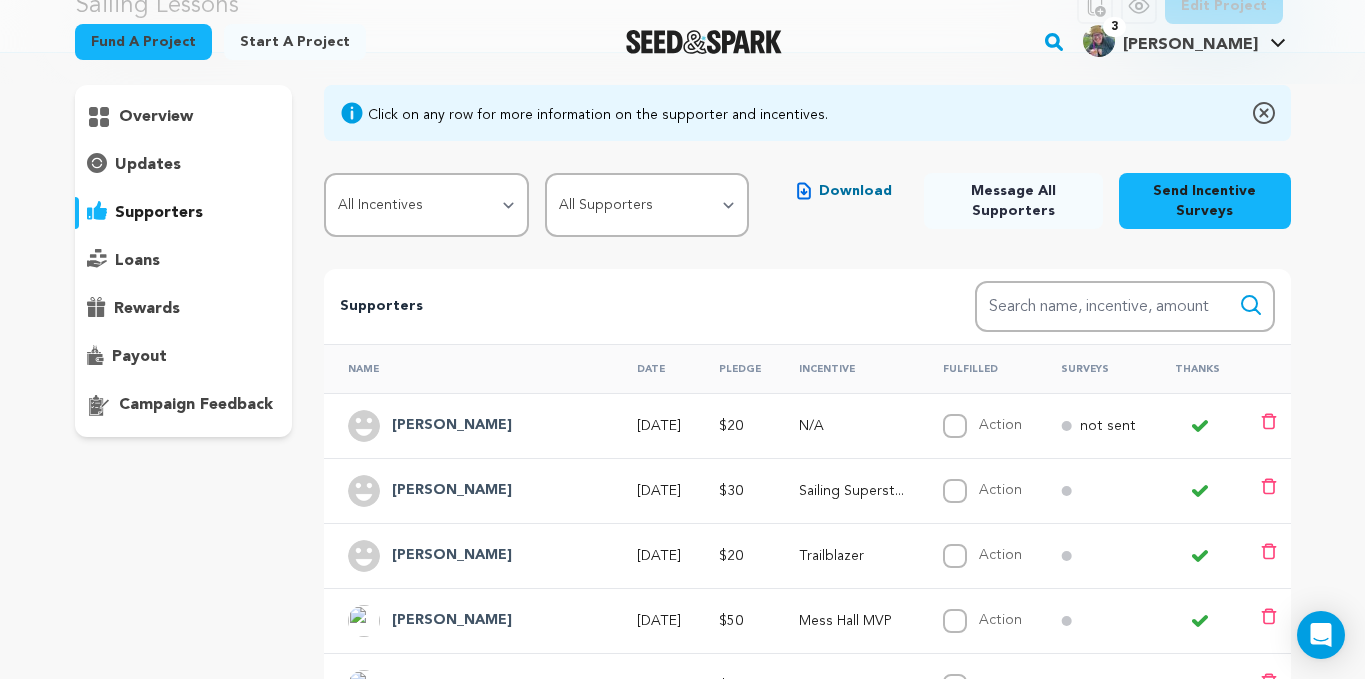 scroll, scrollTop: 123, scrollLeft: 0, axis: vertical 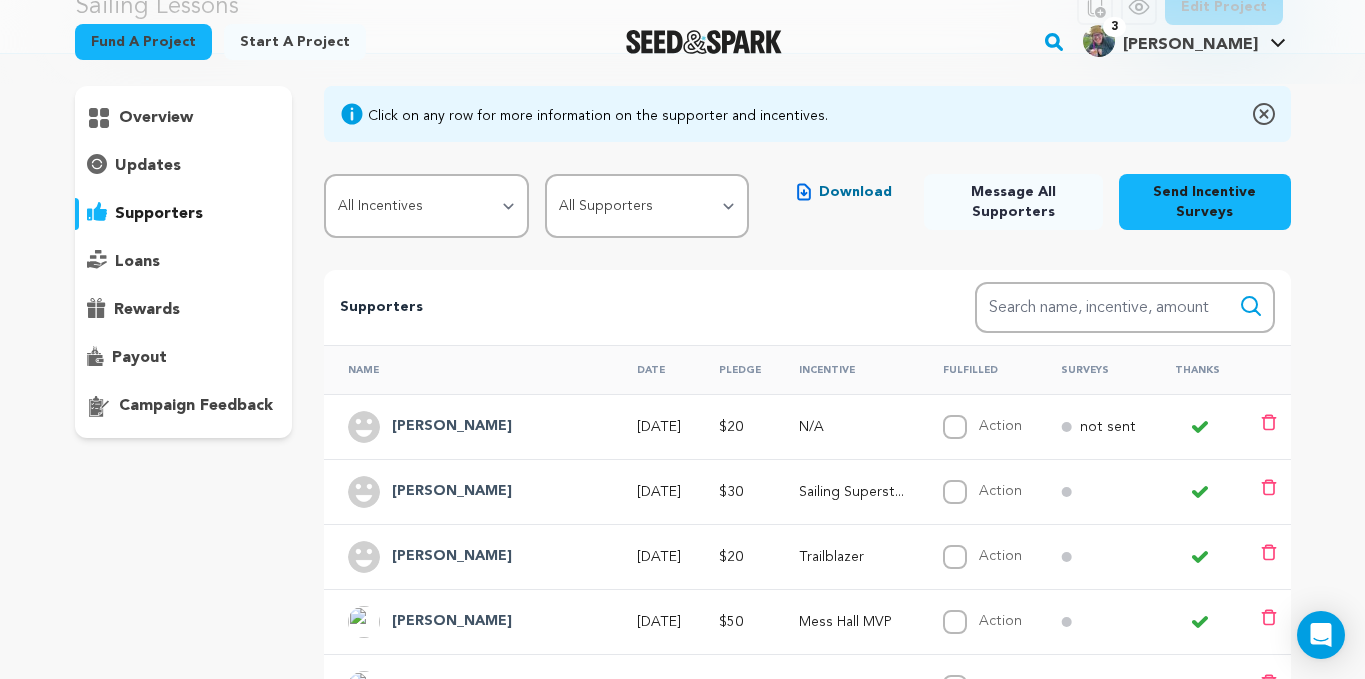 click on "Send Incentive Surveys" at bounding box center [1205, 202] 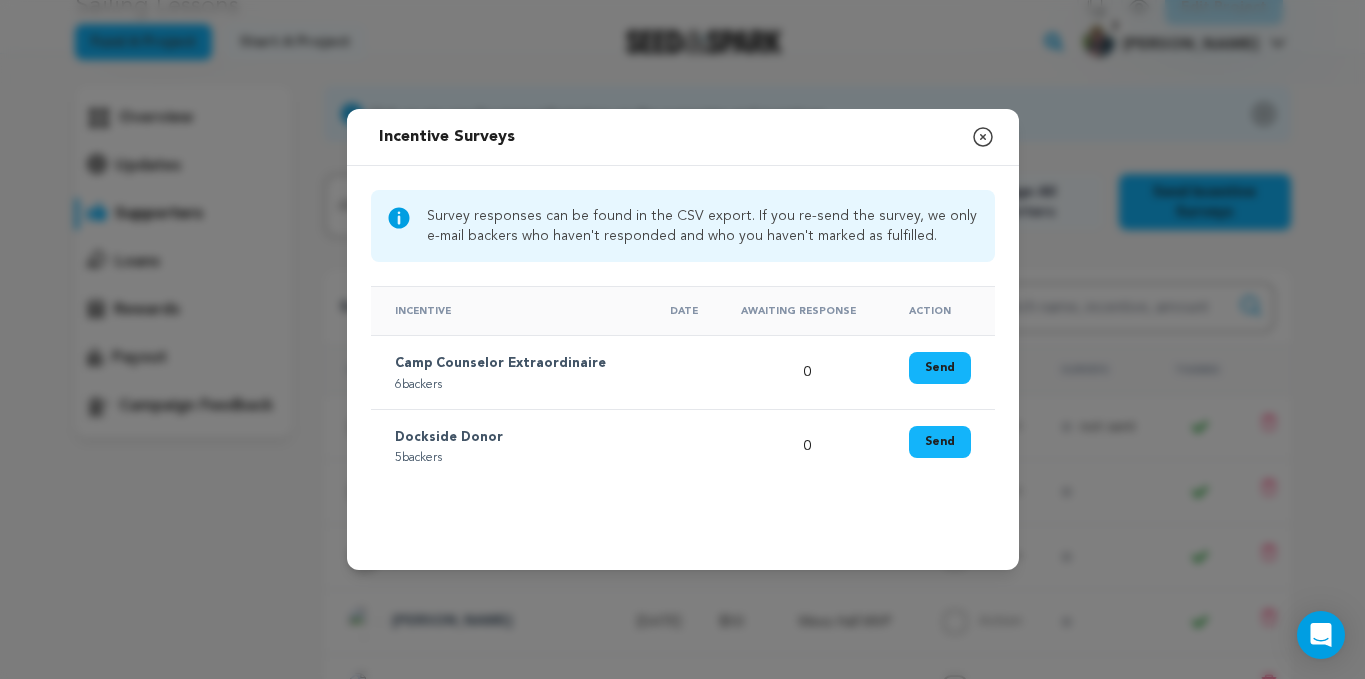 click 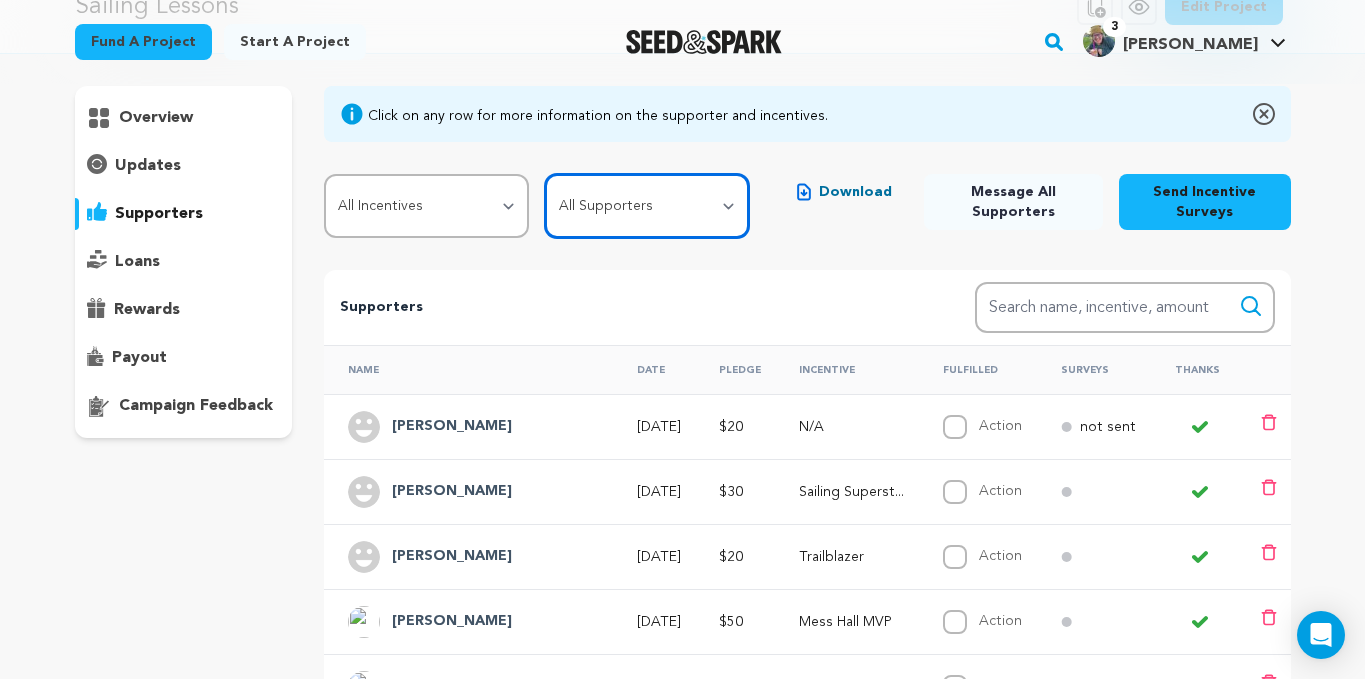 click on "All Supporters
Survey not sent Survey incomplete Survey complete Incentive not fulfilled Incentive fulfilled Declined charge" at bounding box center (647, 206) 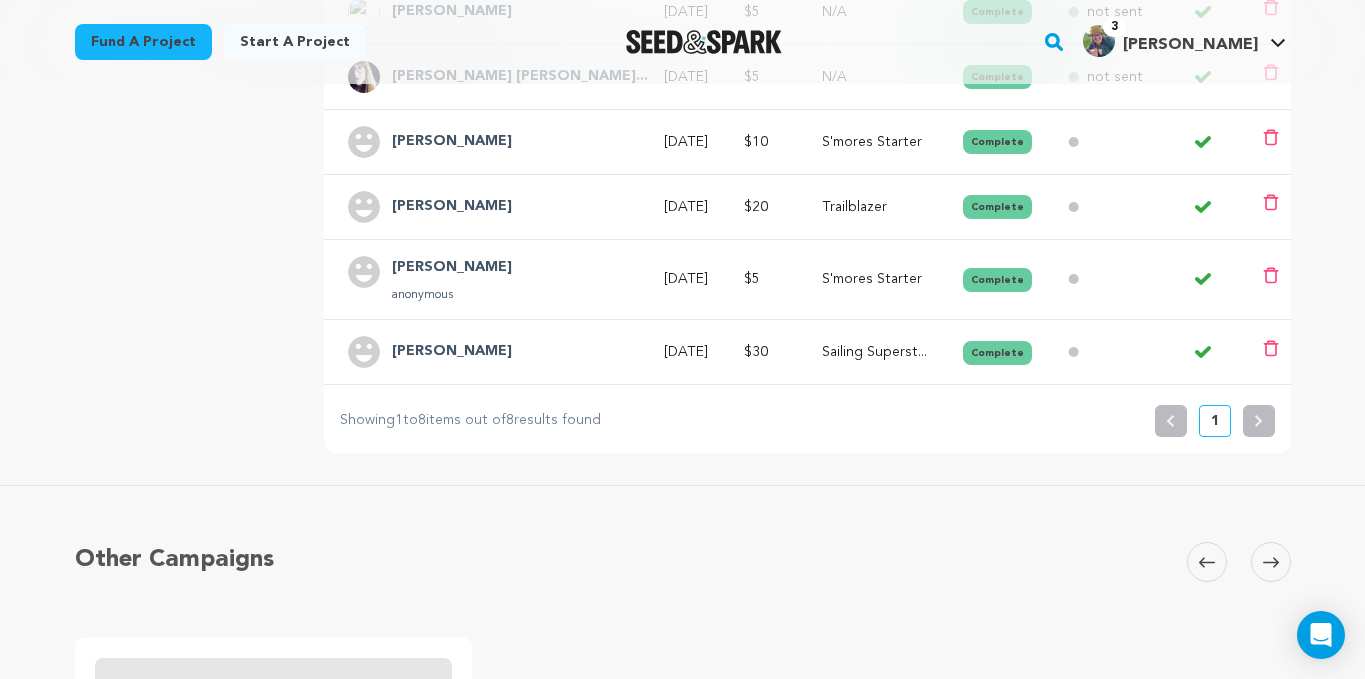 scroll, scrollTop: 651, scrollLeft: 0, axis: vertical 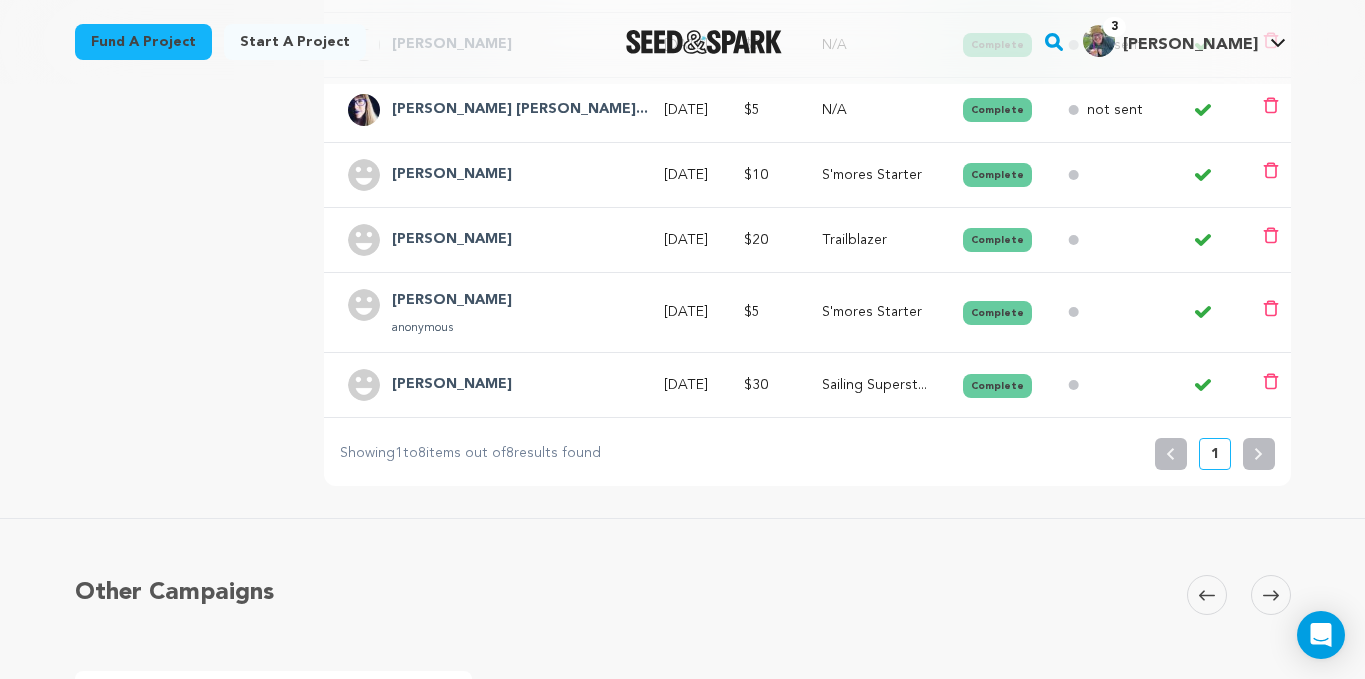 click on "Complete" at bounding box center (997, 386) 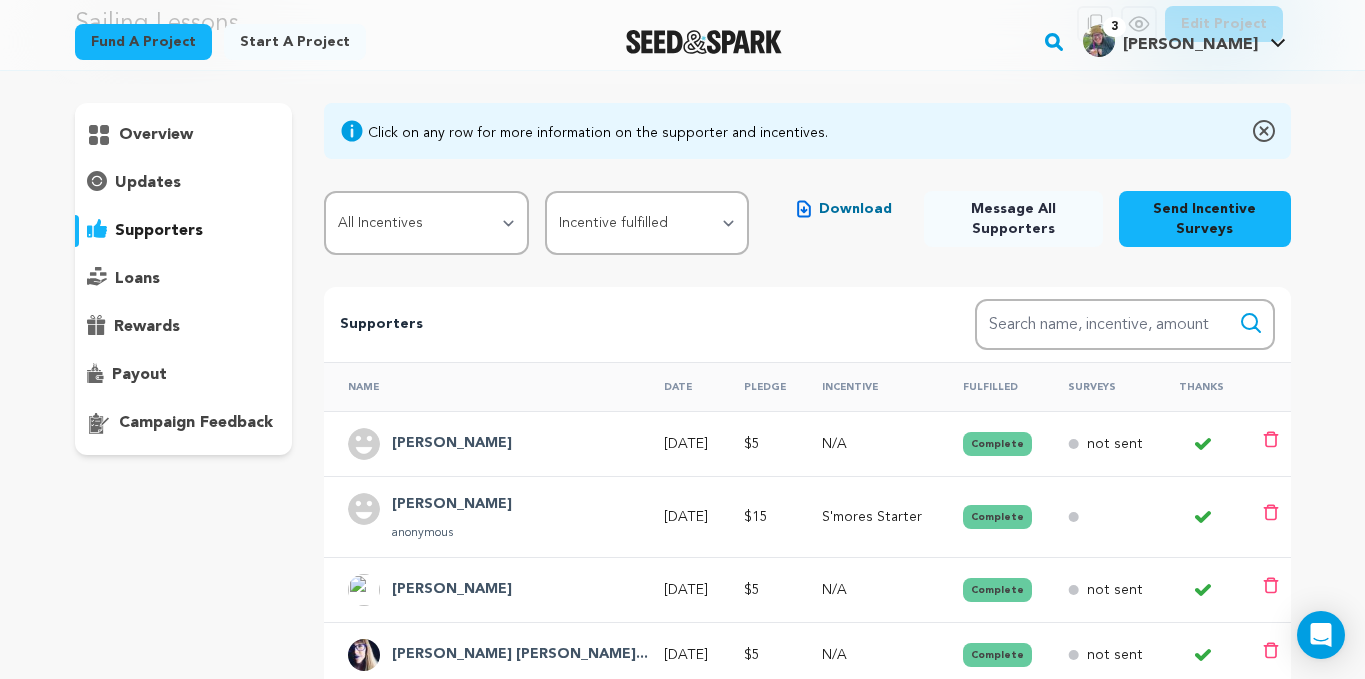 scroll, scrollTop: 0, scrollLeft: 0, axis: both 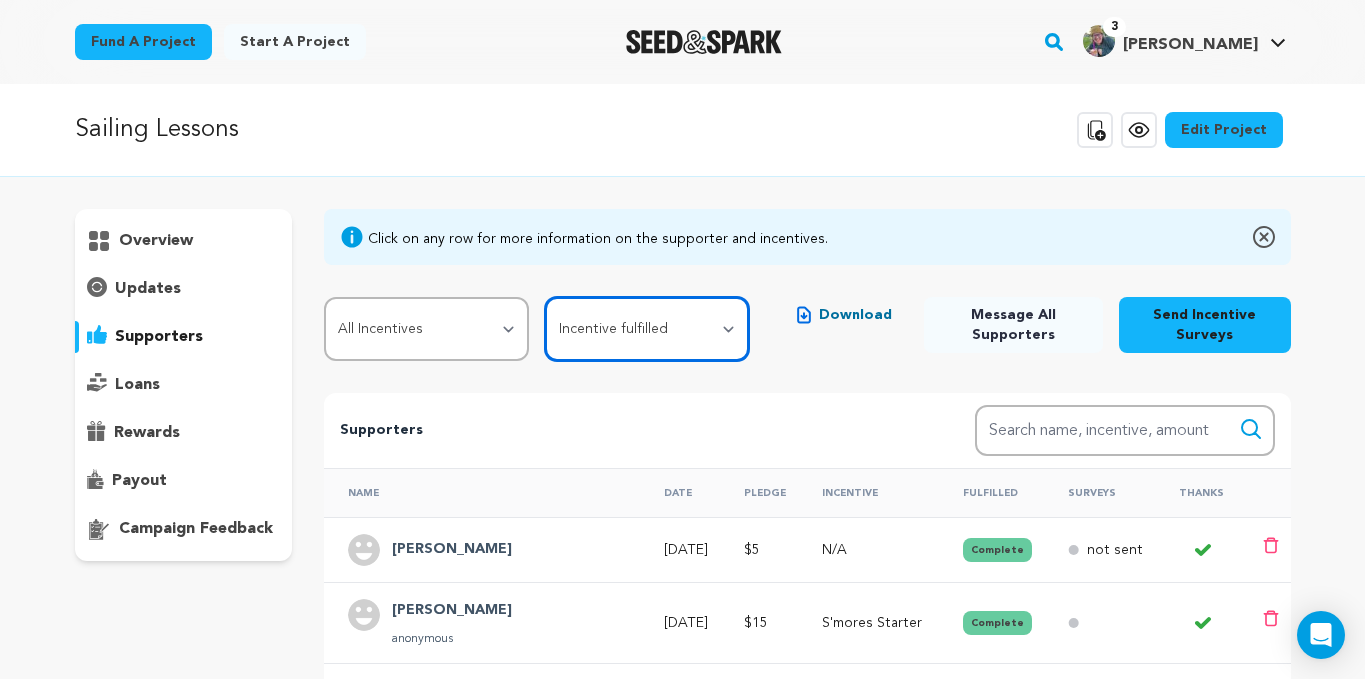 click on "All Supporters
Survey not sent Survey incomplete Survey complete Incentive not fulfilled Incentive fulfilled Declined charge" at bounding box center [647, 329] 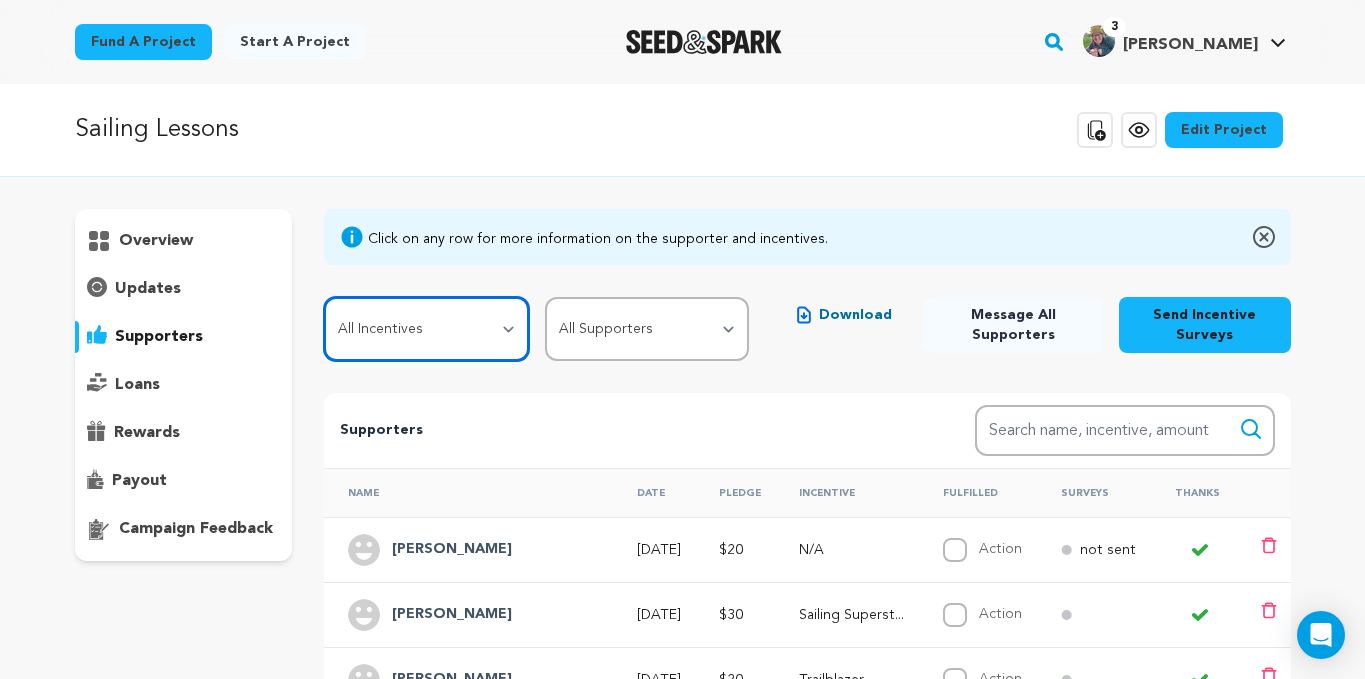 click on "All Incentives
S'mores Starter
Trailblazer
Sailing Superstar
Mess Hall MVP
Dockside Donor
Camp Counselor Extraordinaire" at bounding box center [426, 329] 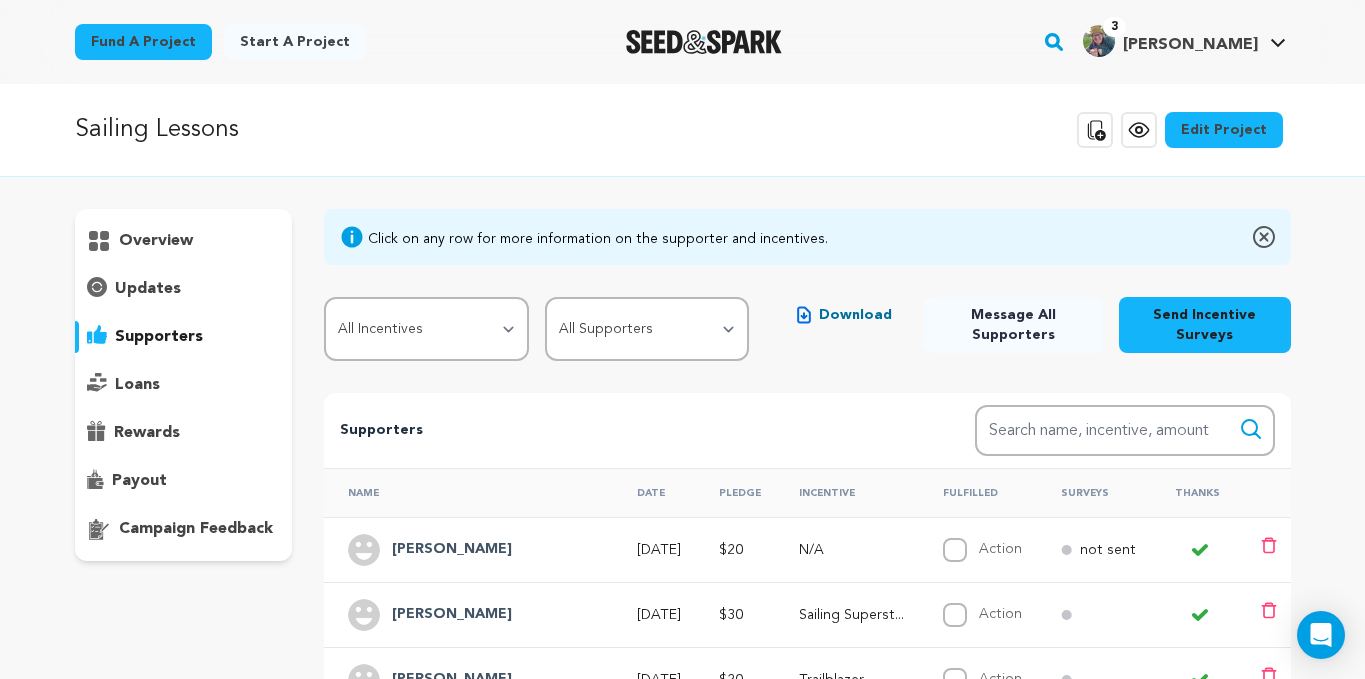 click on "updates" at bounding box center [148, 289] 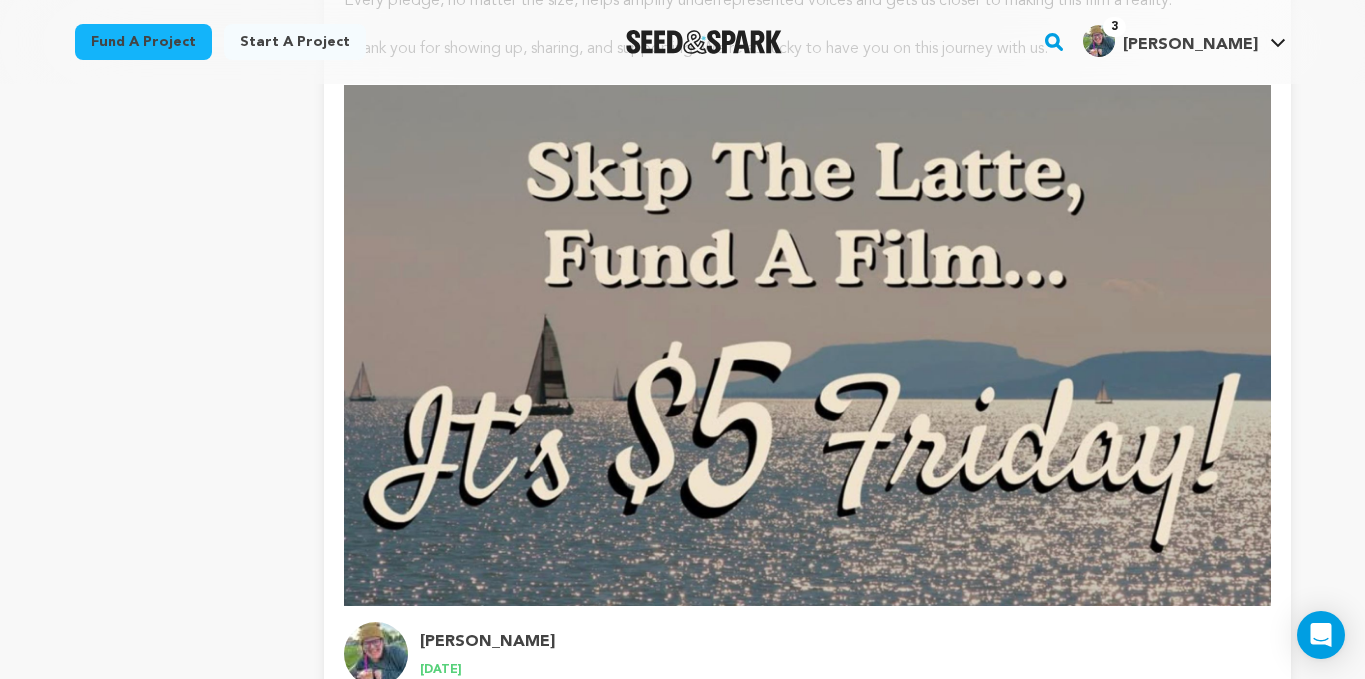 scroll, scrollTop: 594, scrollLeft: 0, axis: vertical 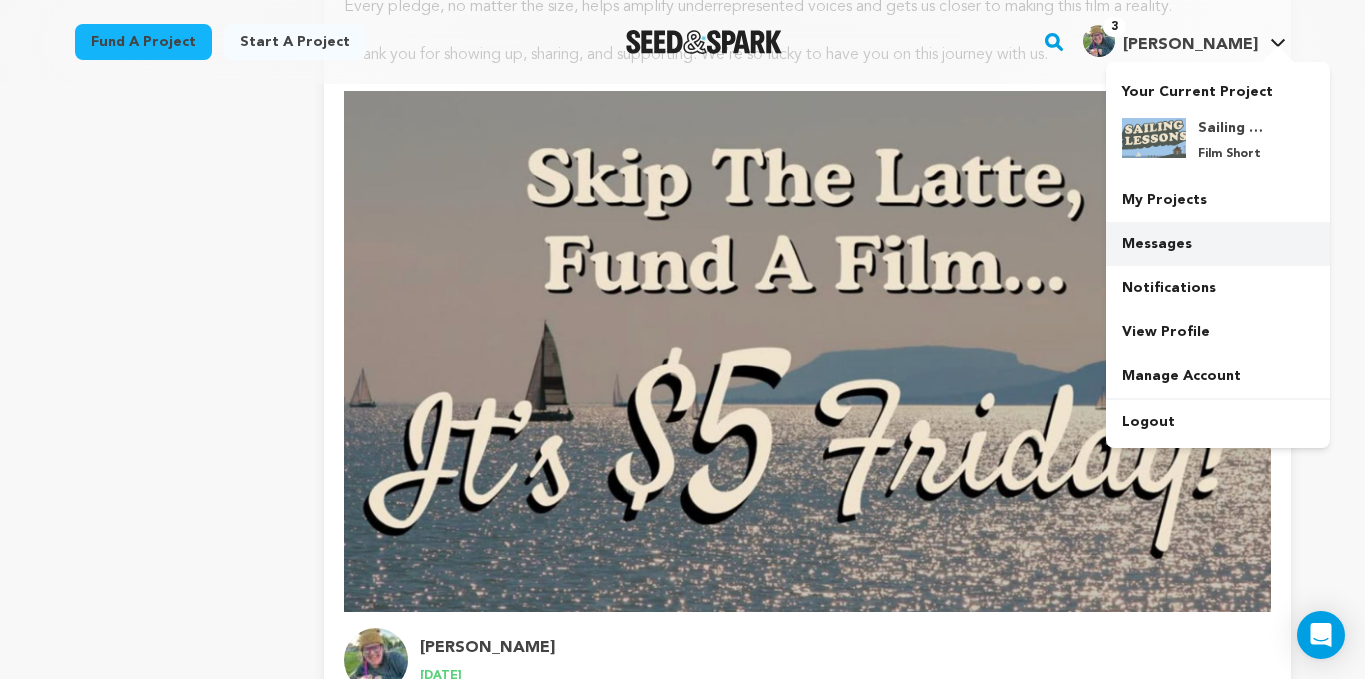 click on "Messages" at bounding box center (1218, 244) 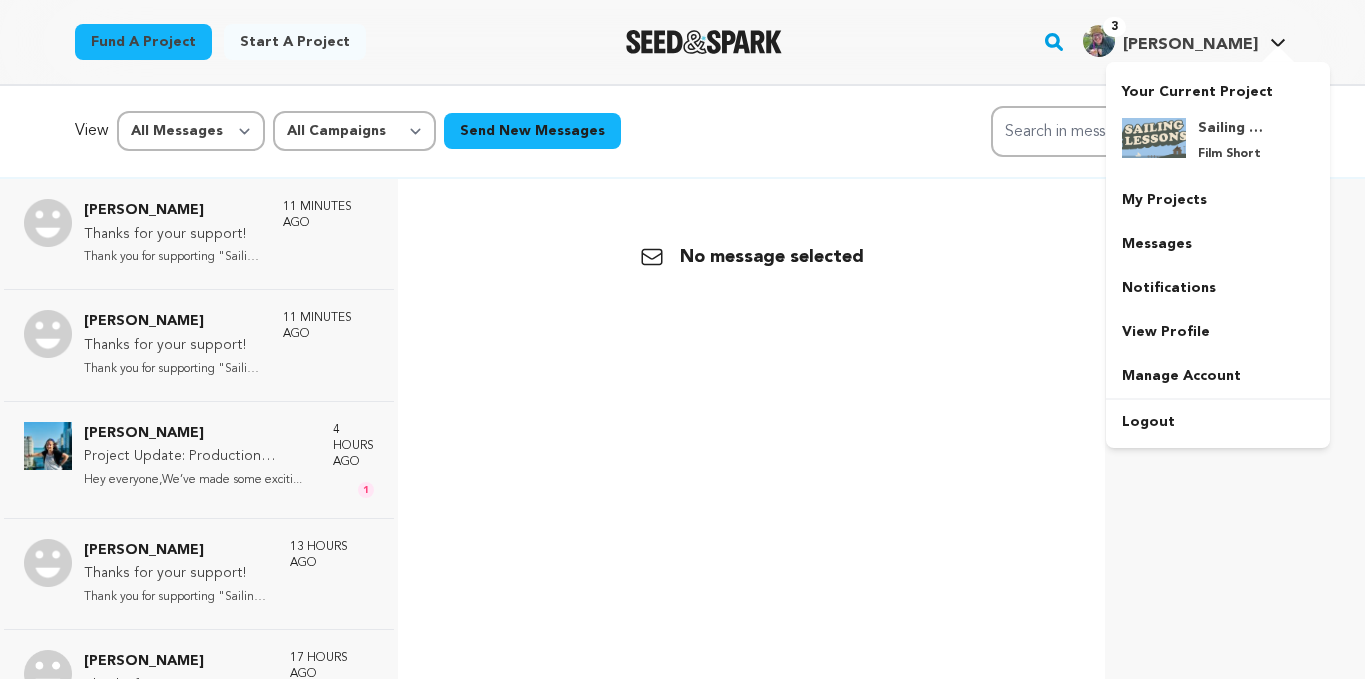 scroll, scrollTop: 0, scrollLeft: 0, axis: both 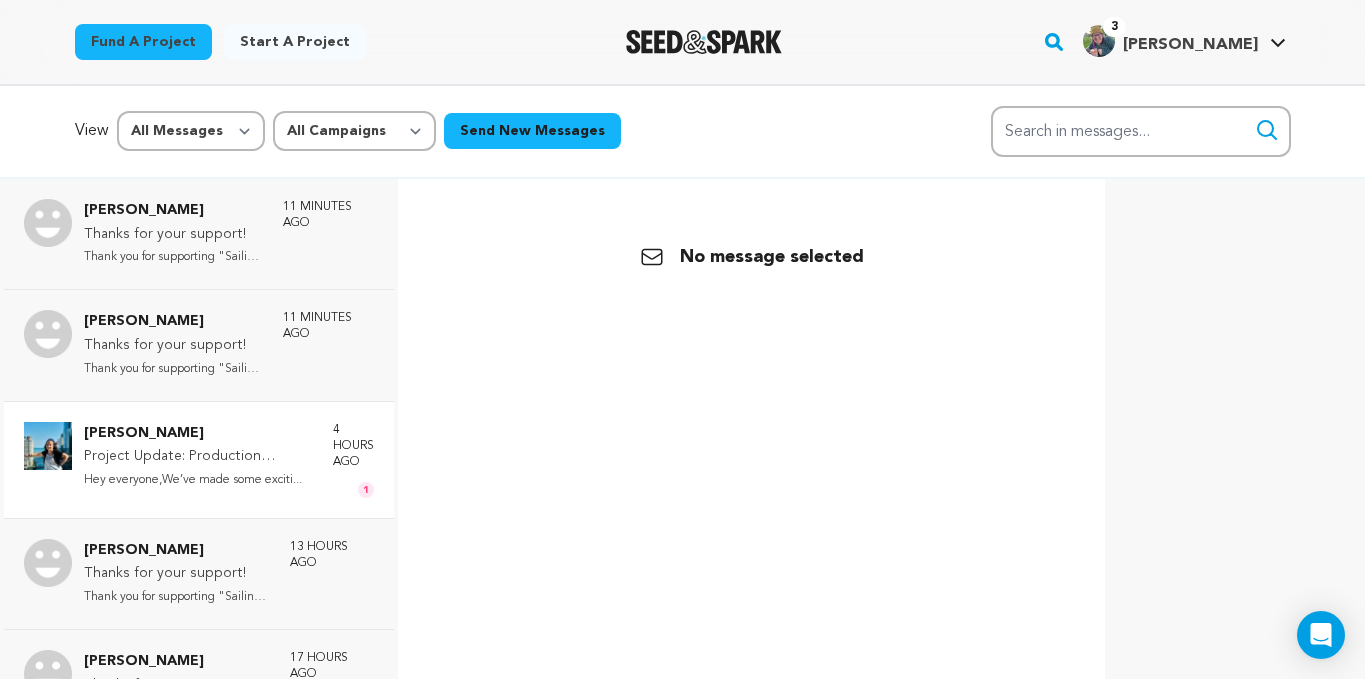 click on "Luisa Bott
Project Update:
Production Progress & Campaign Update – We’re at 77%!
Hey everyone,We’ve made some exciti...
4 hours ago
1" at bounding box center (199, 459) 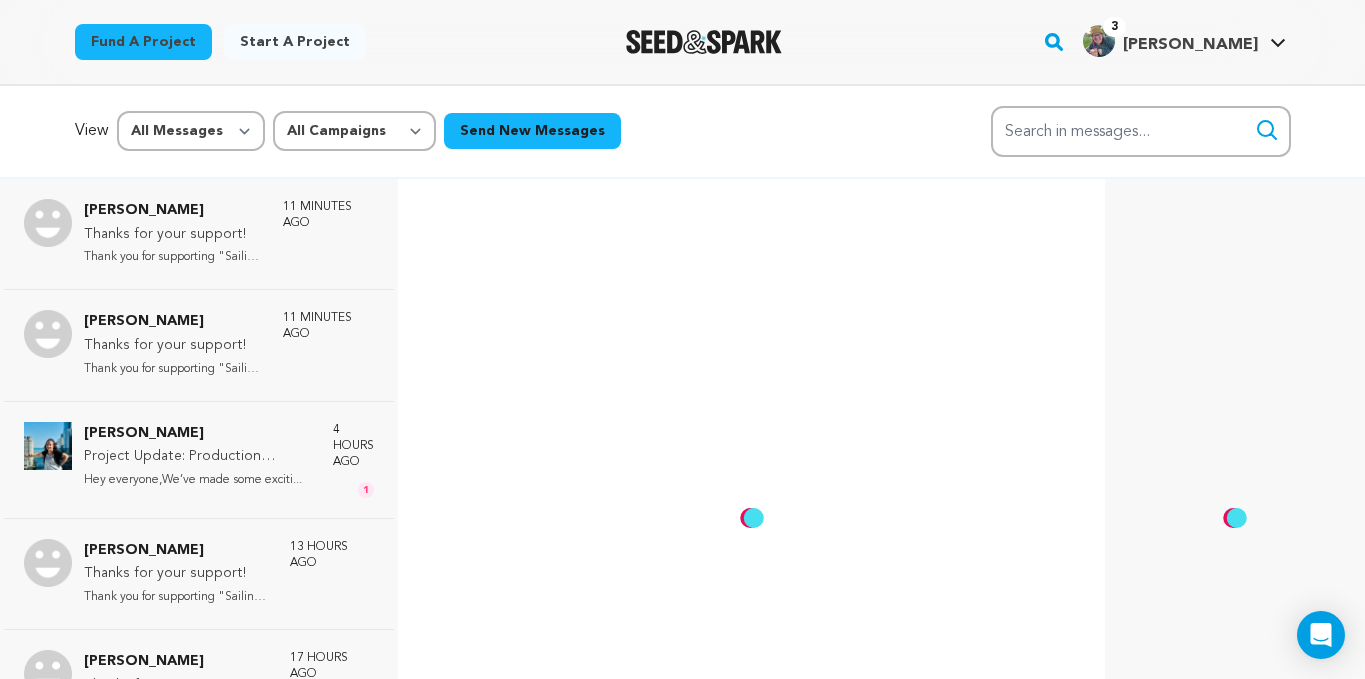 click at bounding box center [751, 518] 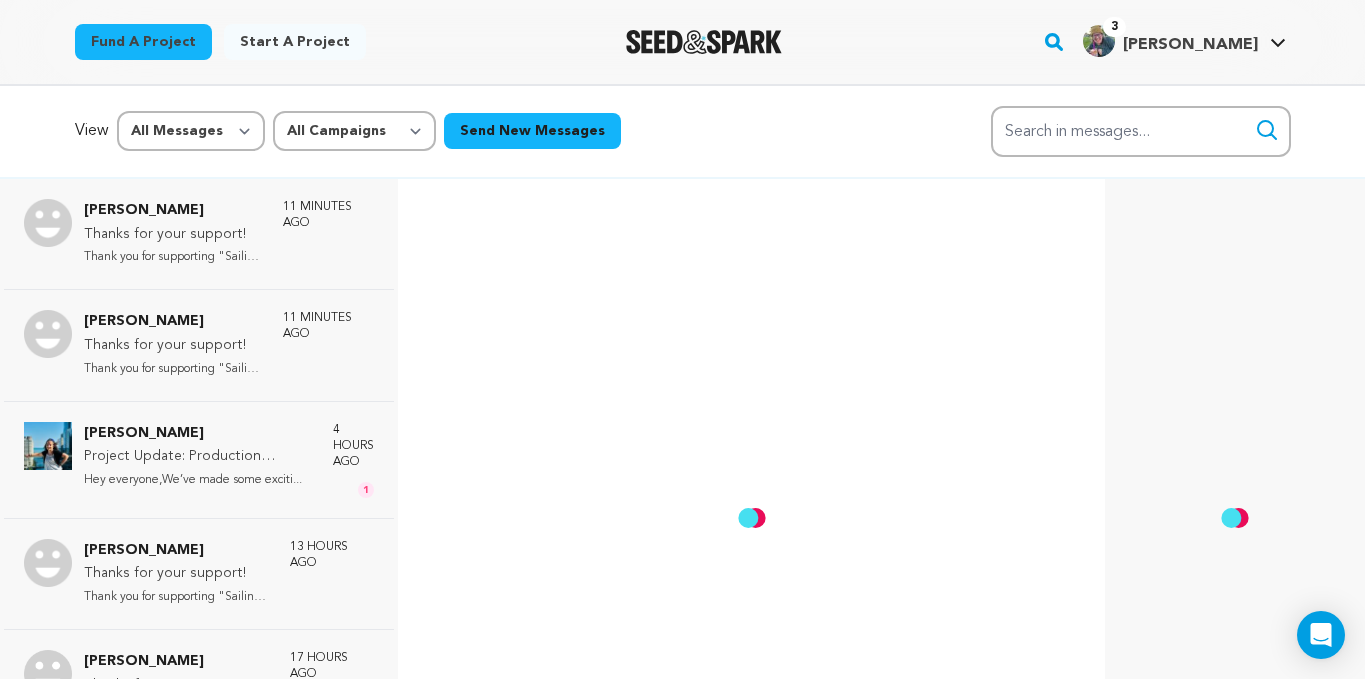 scroll, scrollTop: 51, scrollLeft: 0, axis: vertical 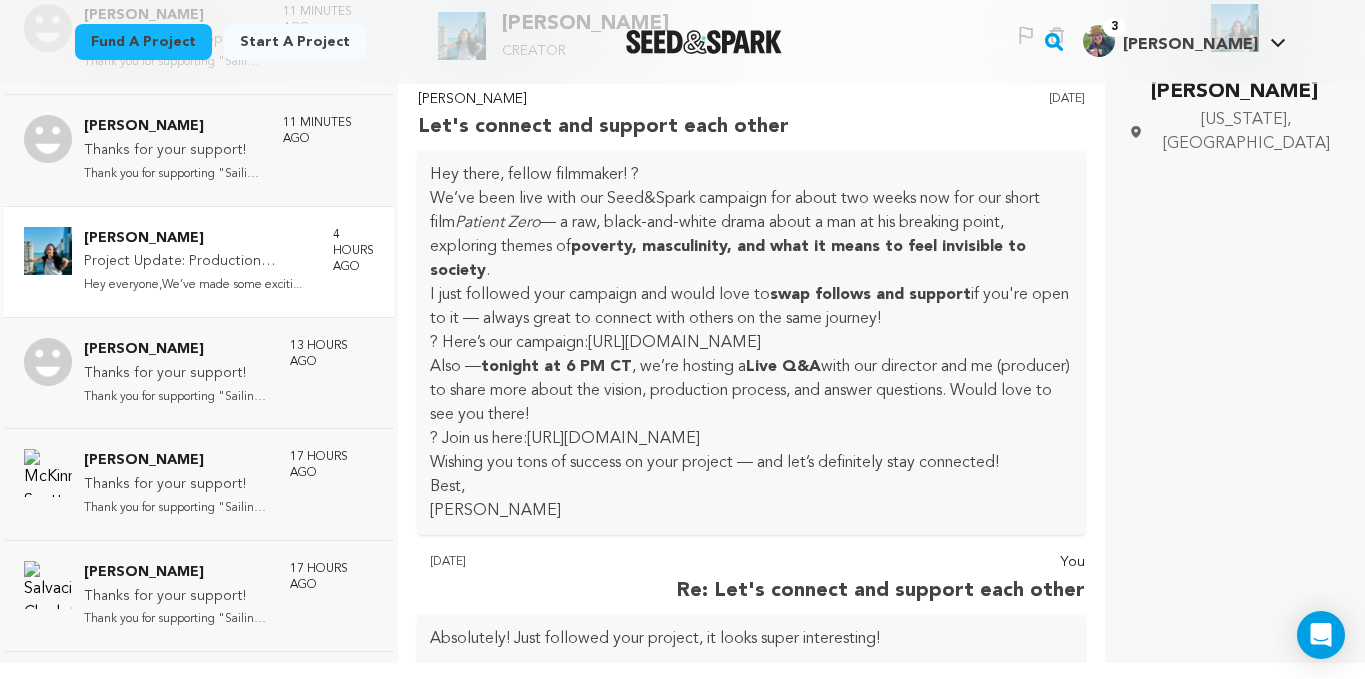 click on "Fund a project" at bounding box center (143, 42) 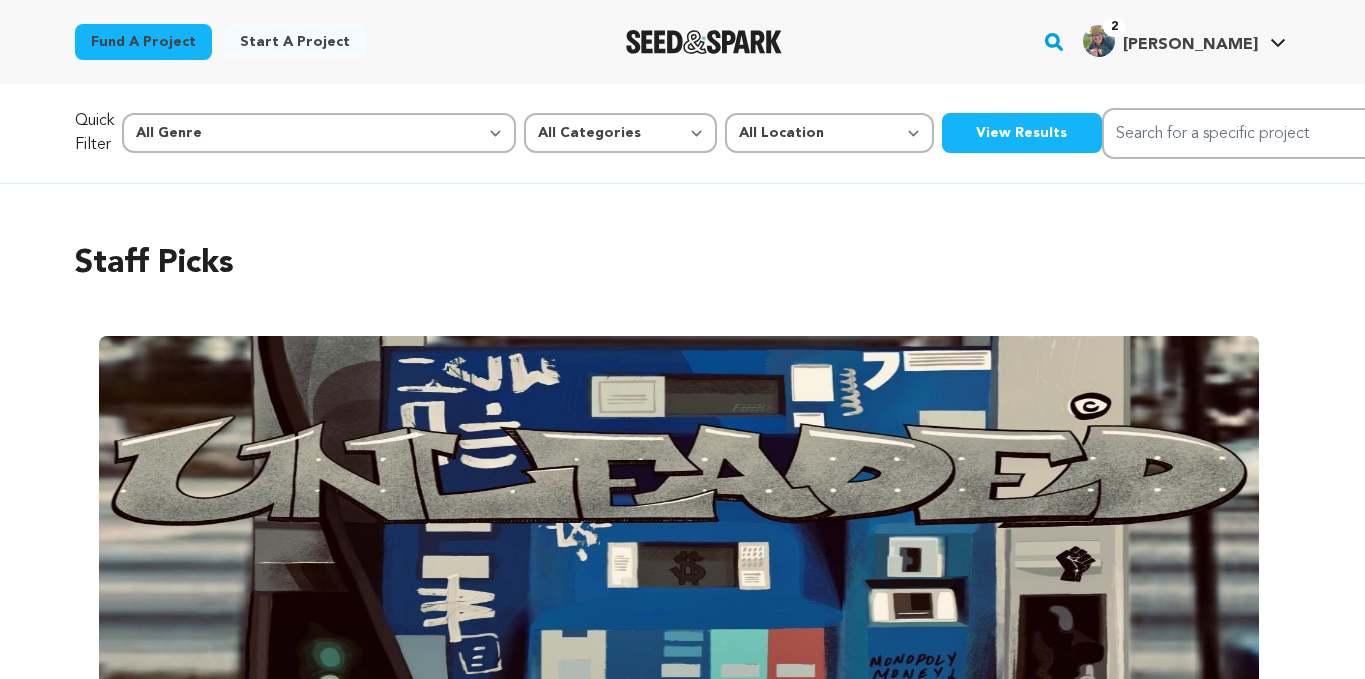 scroll, scrollTop: 0, scrollLeft: 0, axis: both 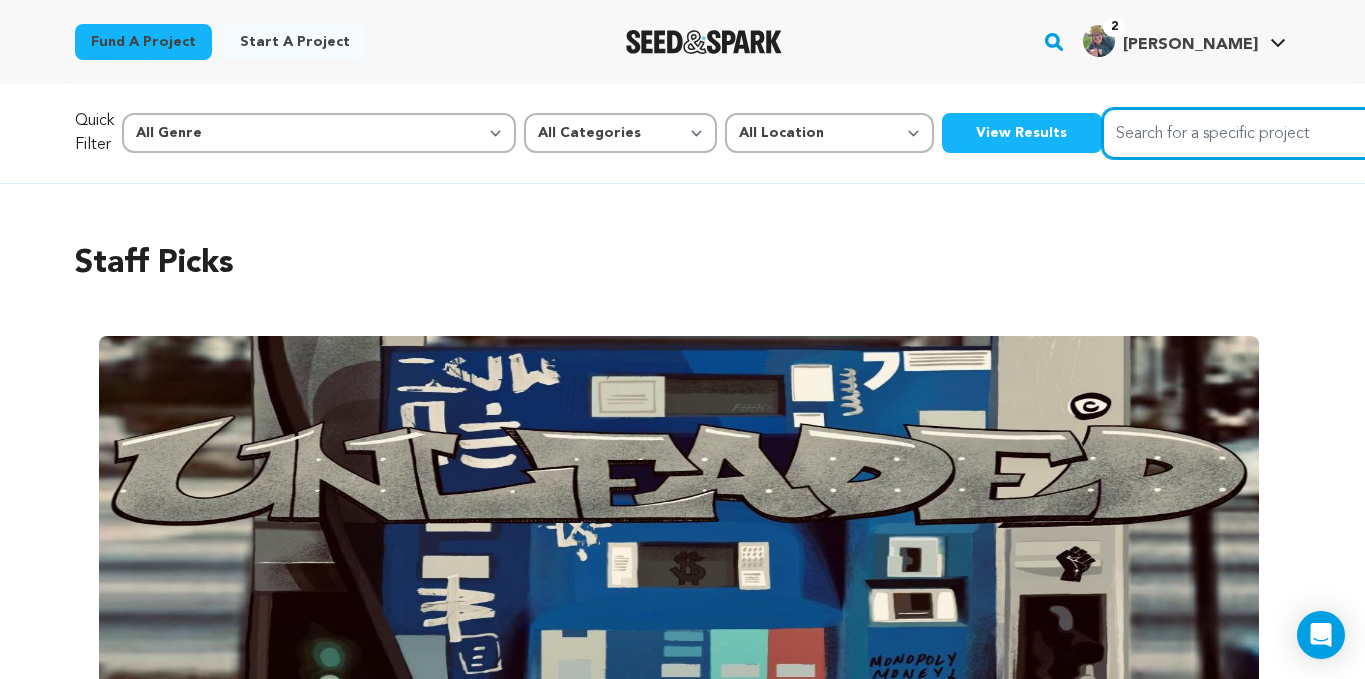 click on "Search for a specific project" at bounding box center [1252, 133] 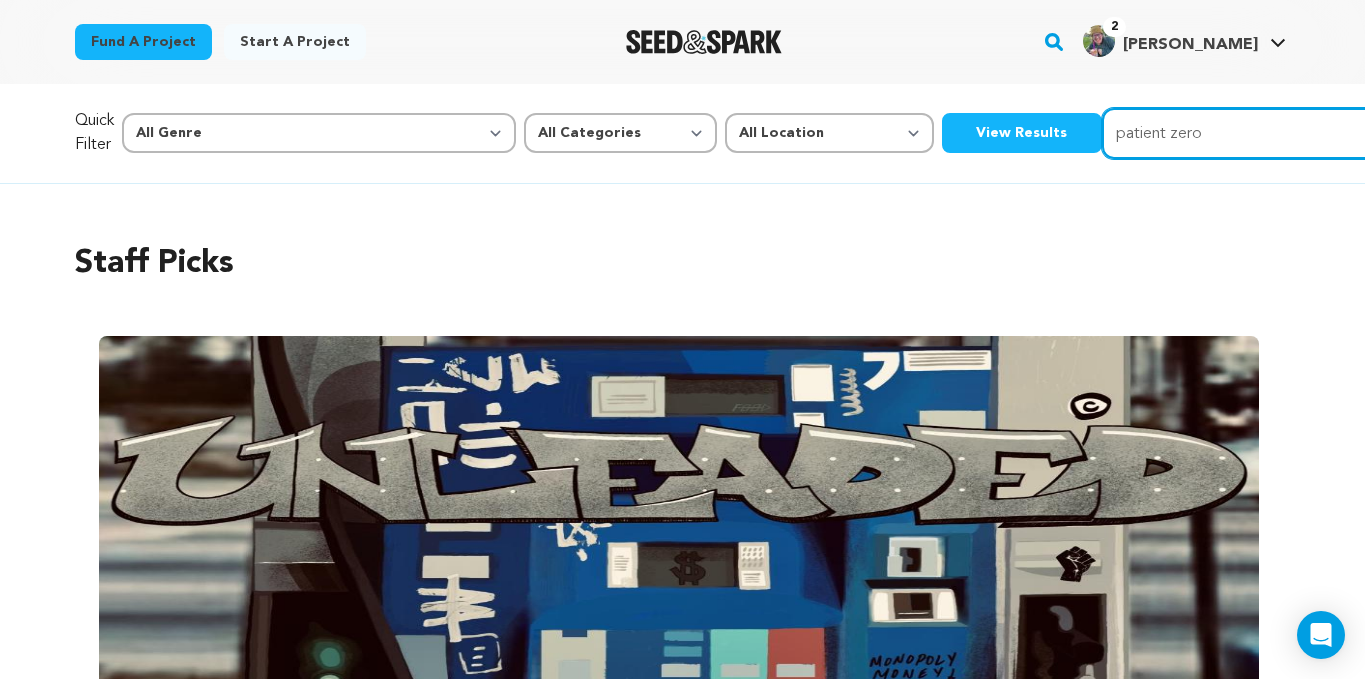type on "patient zero" 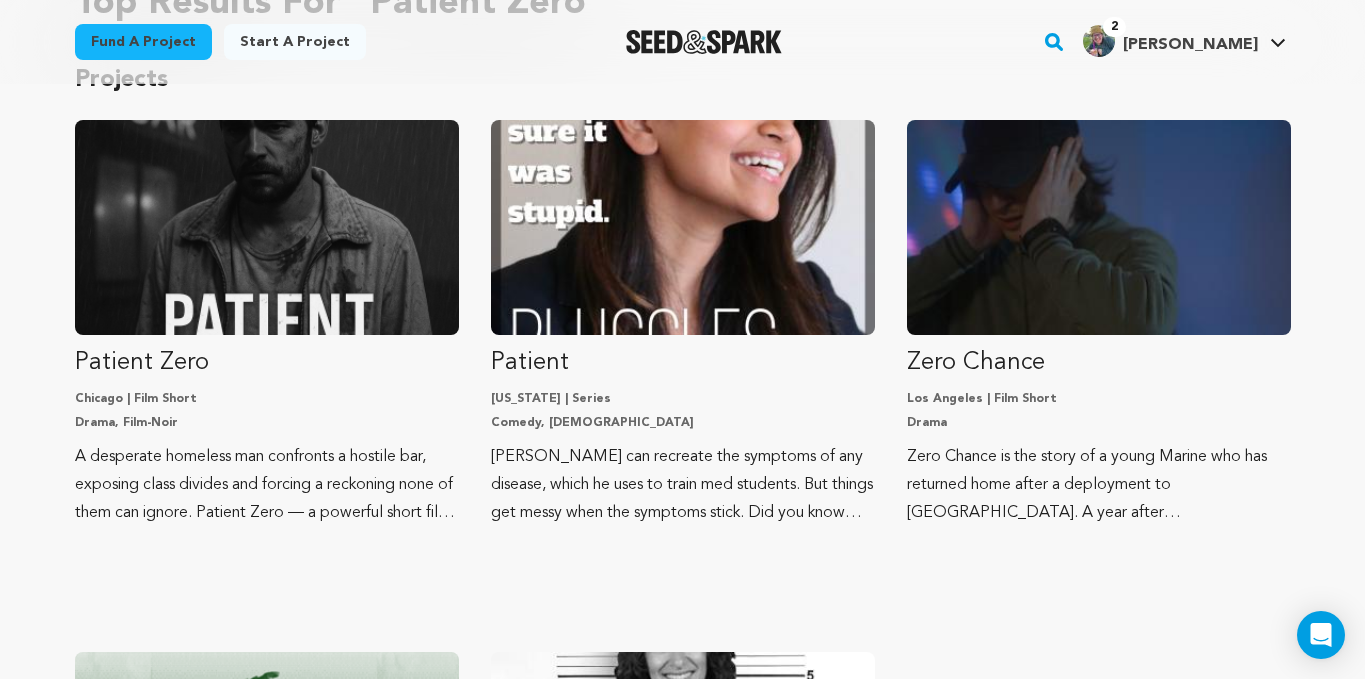 scroll, scrollTop: 210, scrollLeft: 0, axis: vertical 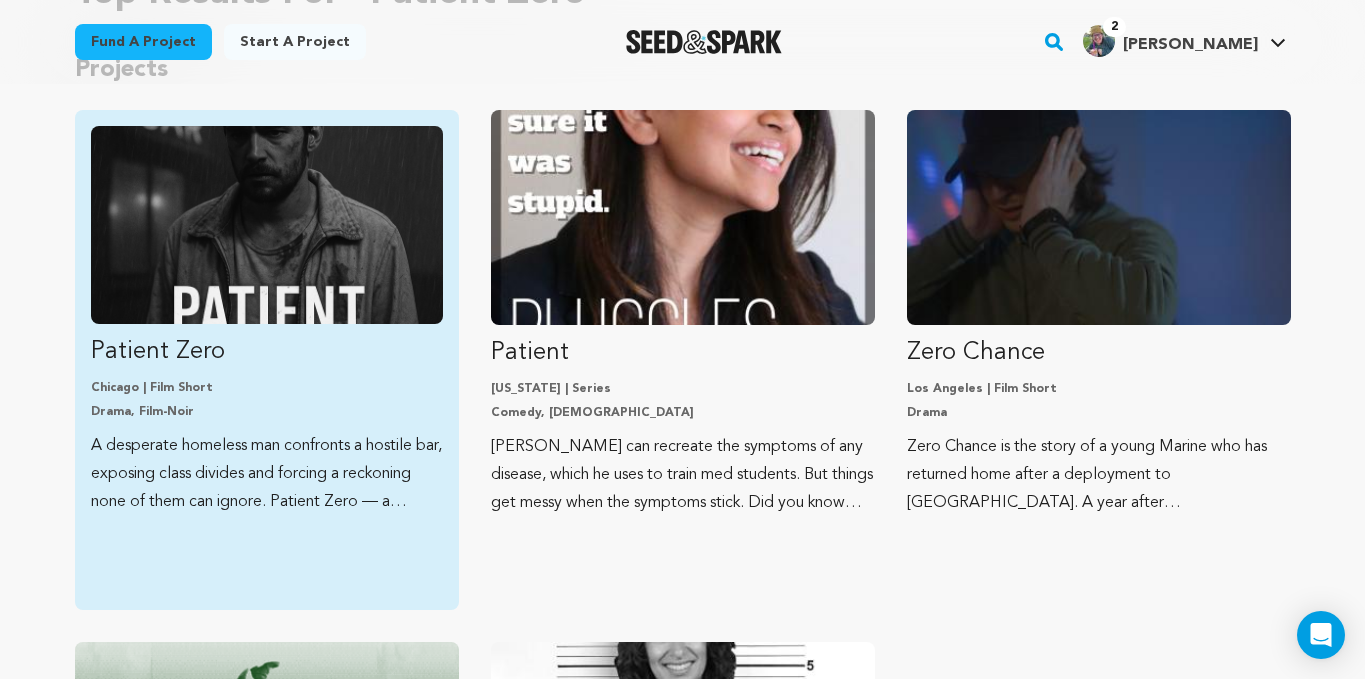 click at bounding box center [267, 225] 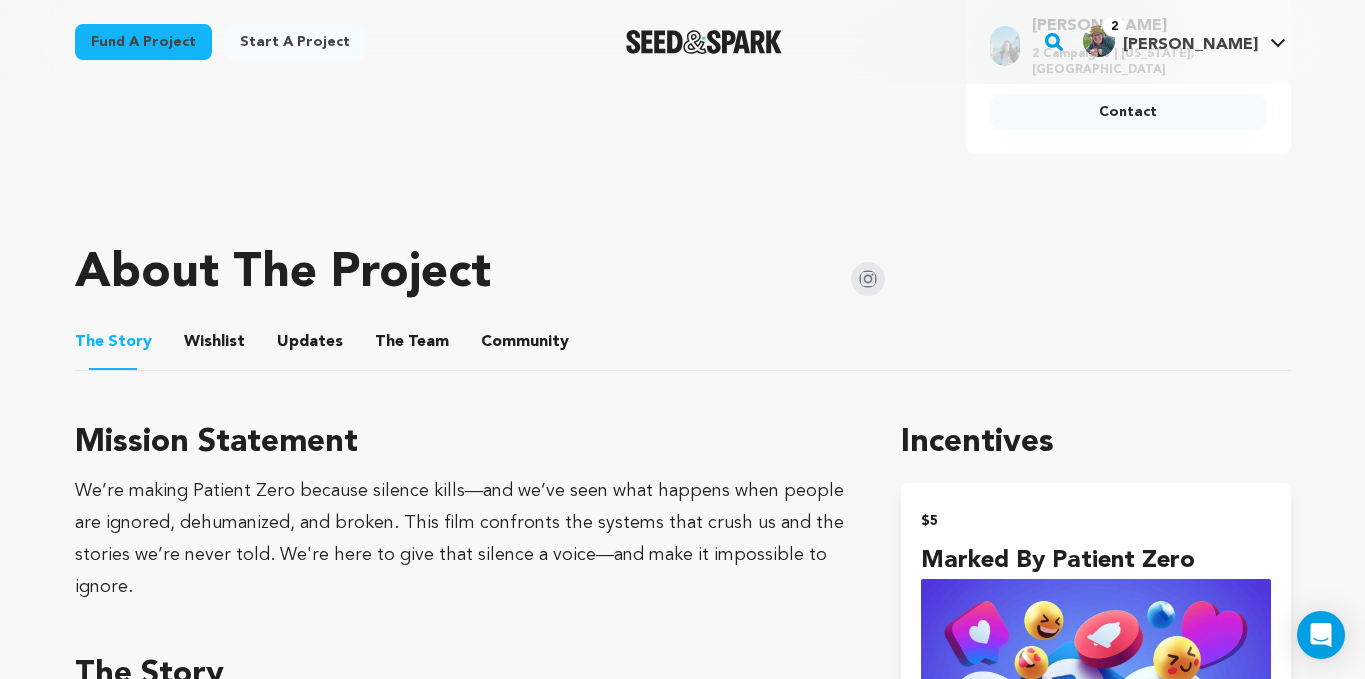 scroll, scrollTop: 990, scrollLeft: 0, axis: vertical 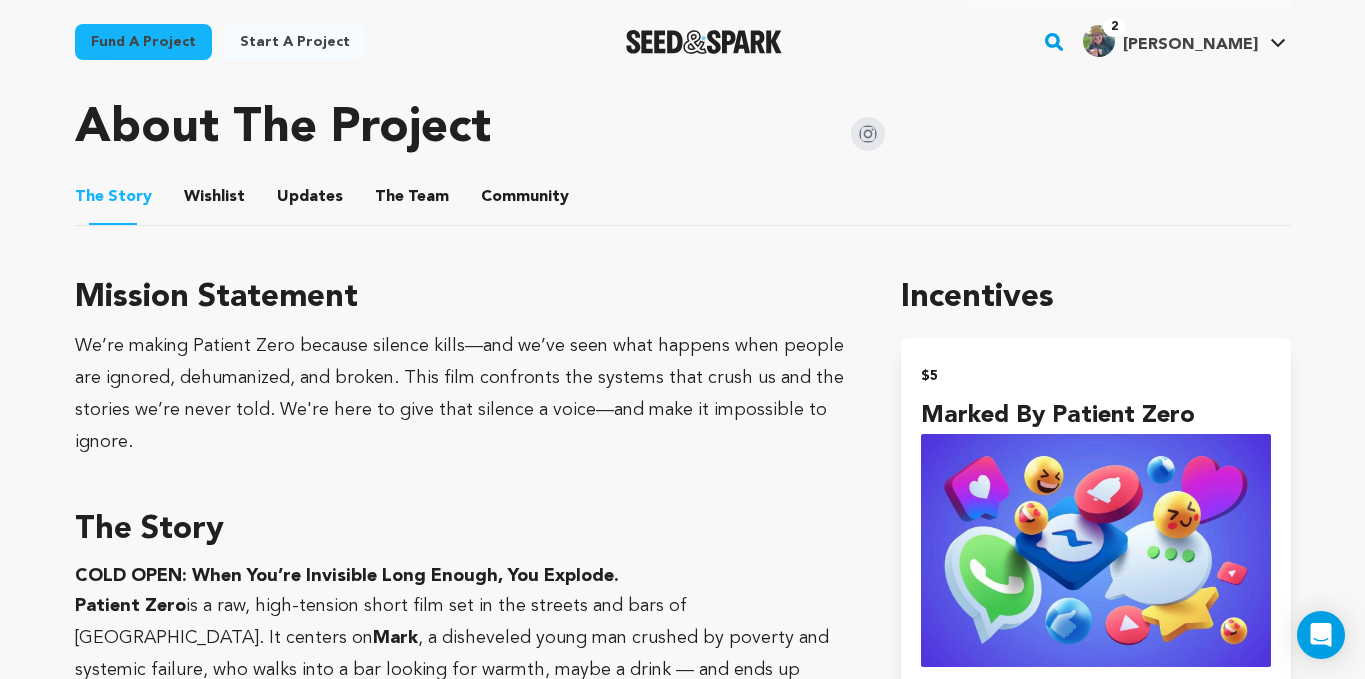 click on "Wishlist" at bounding box center (214, 201) 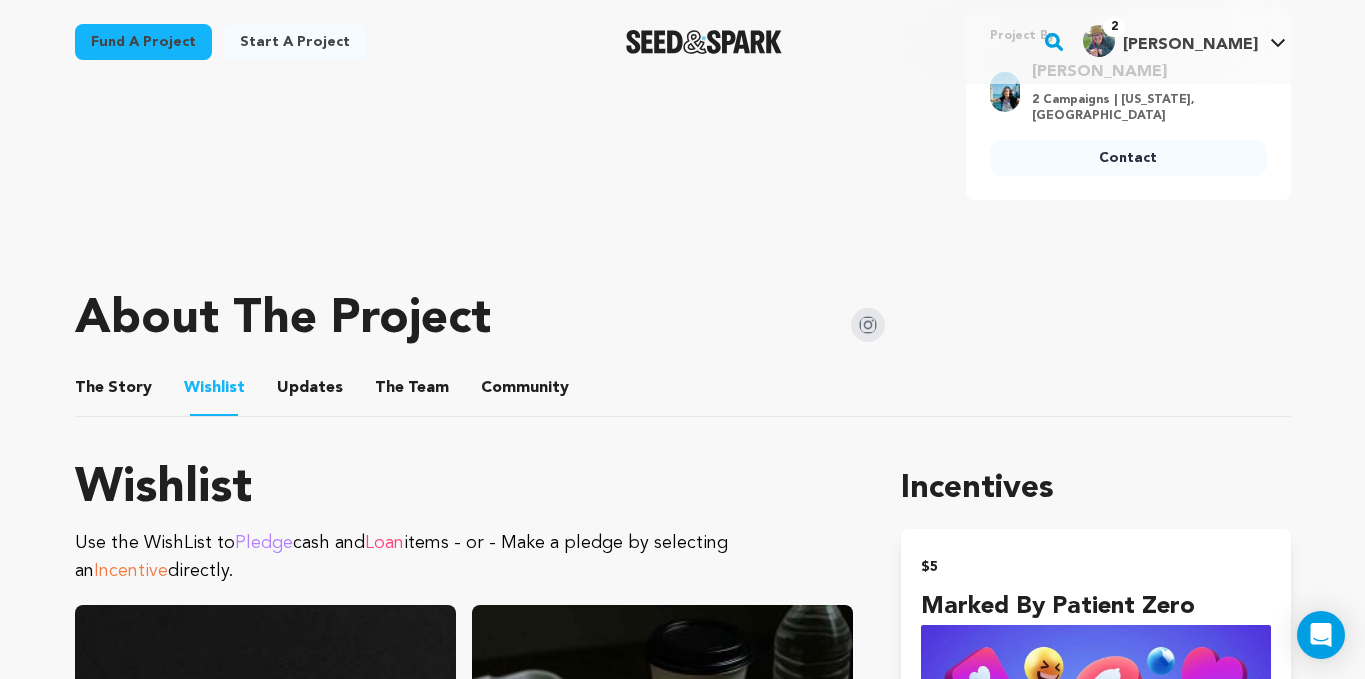 scroll, scrollTop: 828, scrollLeft: 0, axis: vertical 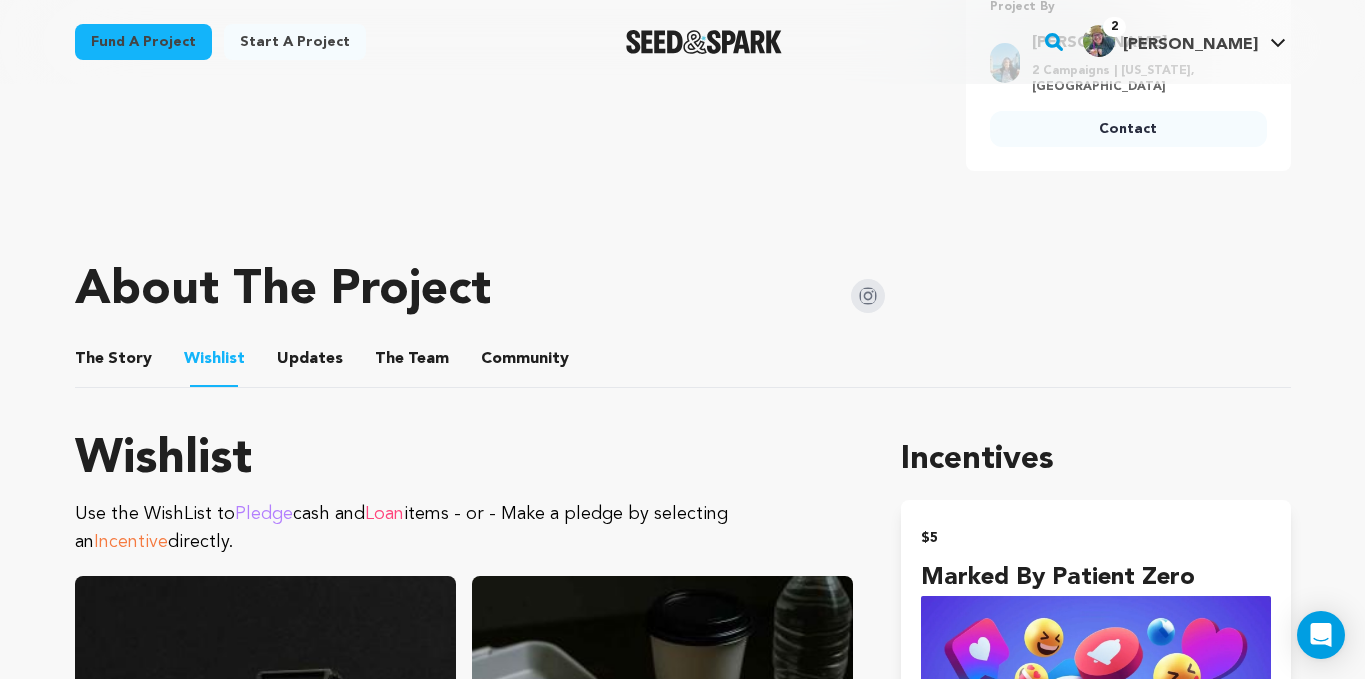 click on "The Team" at bounding box center [412, 363] 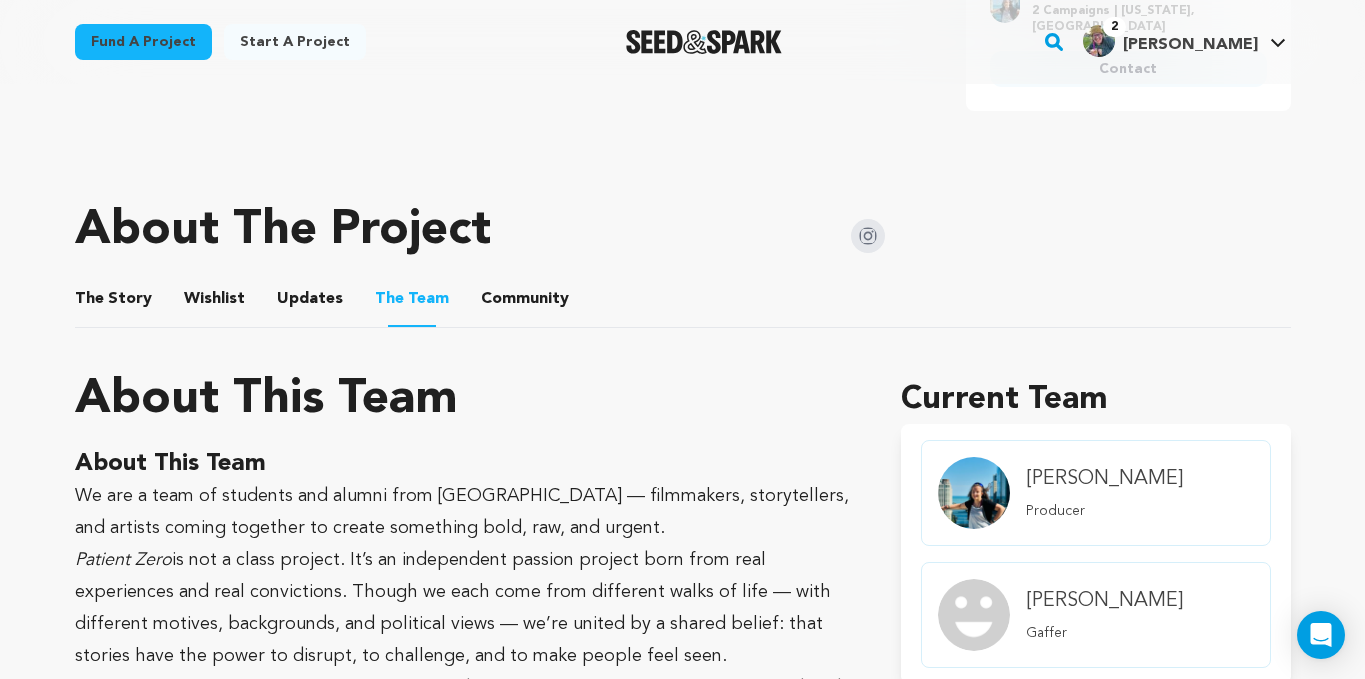 scroll, scrollTop: 668, scrollLeft: 0, axis: vertical 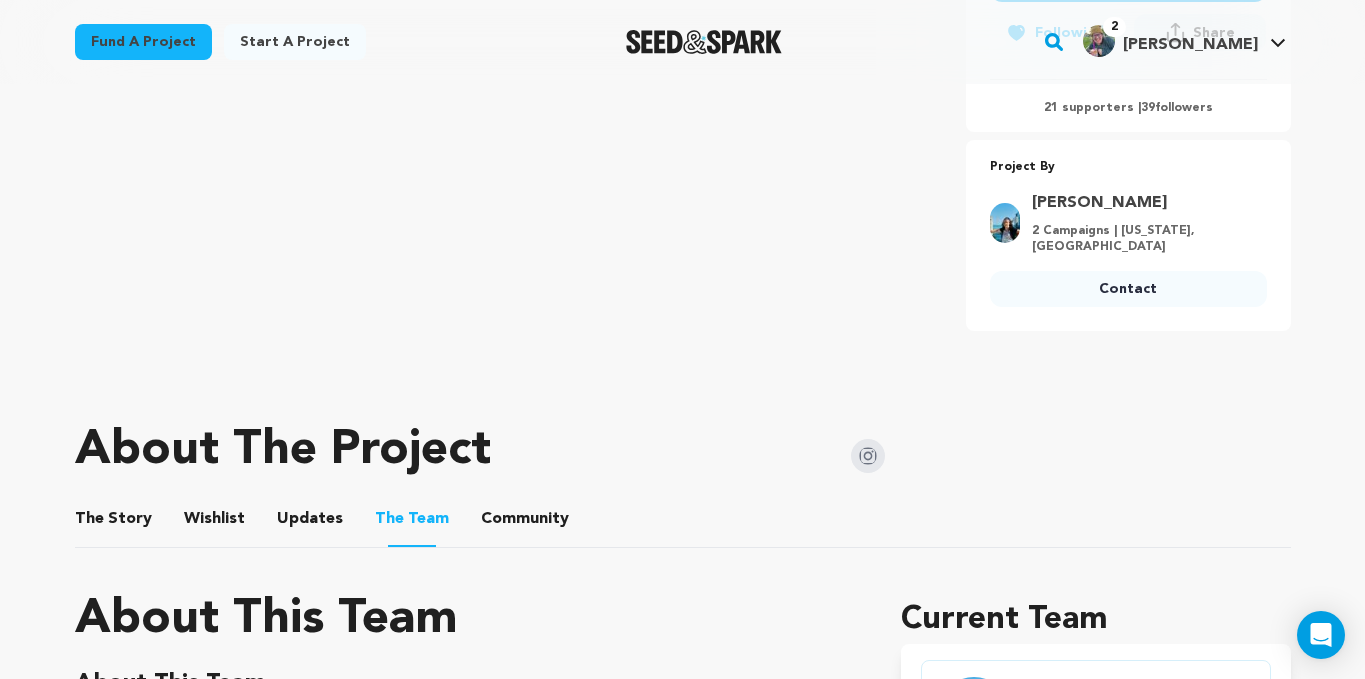 click on "The Story" at bounding box center (113, 523) 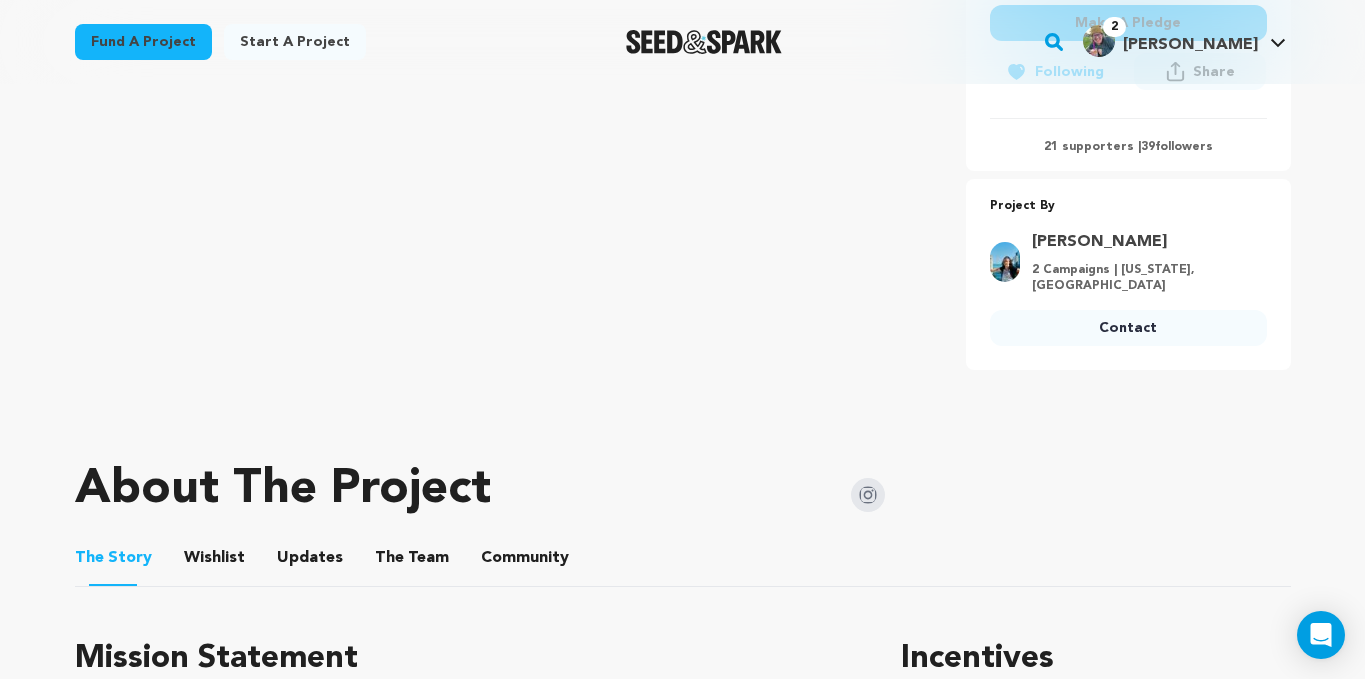 scroll, scrollTop: 0, scrollLeft: 0, axis: both 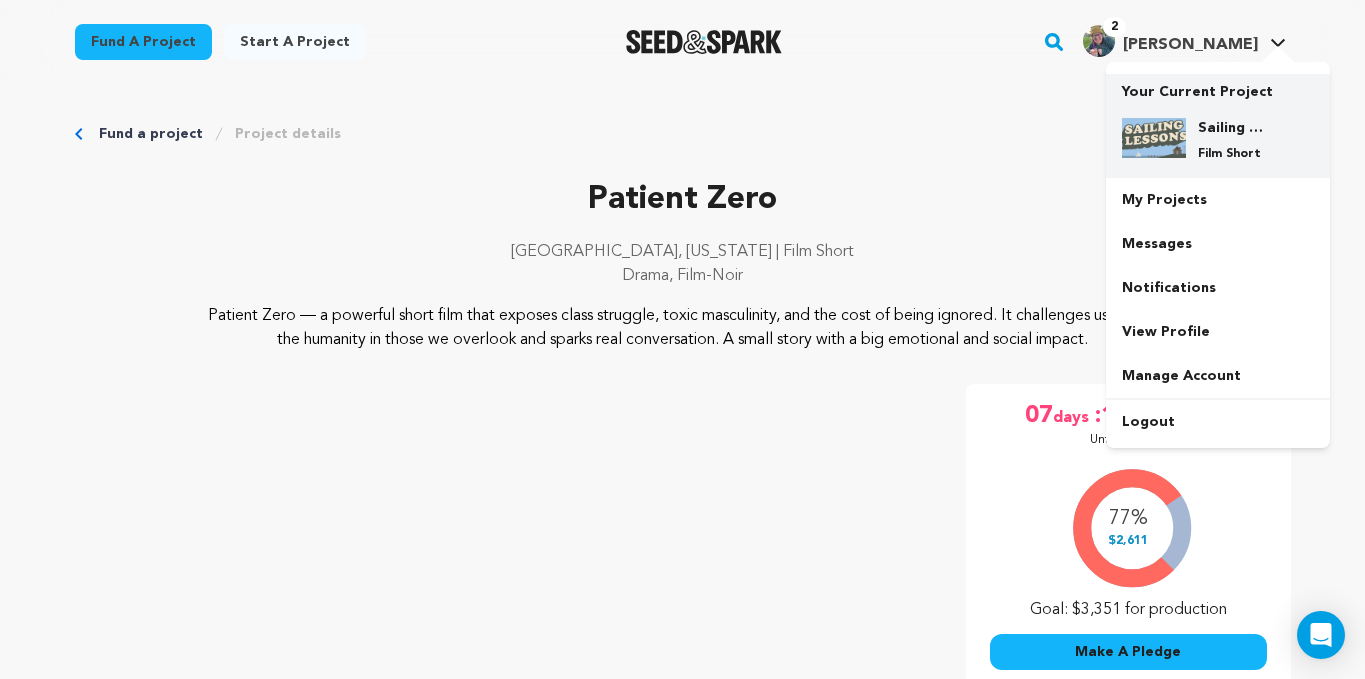 click on "Film Short" at bounding box center (1234, 154) 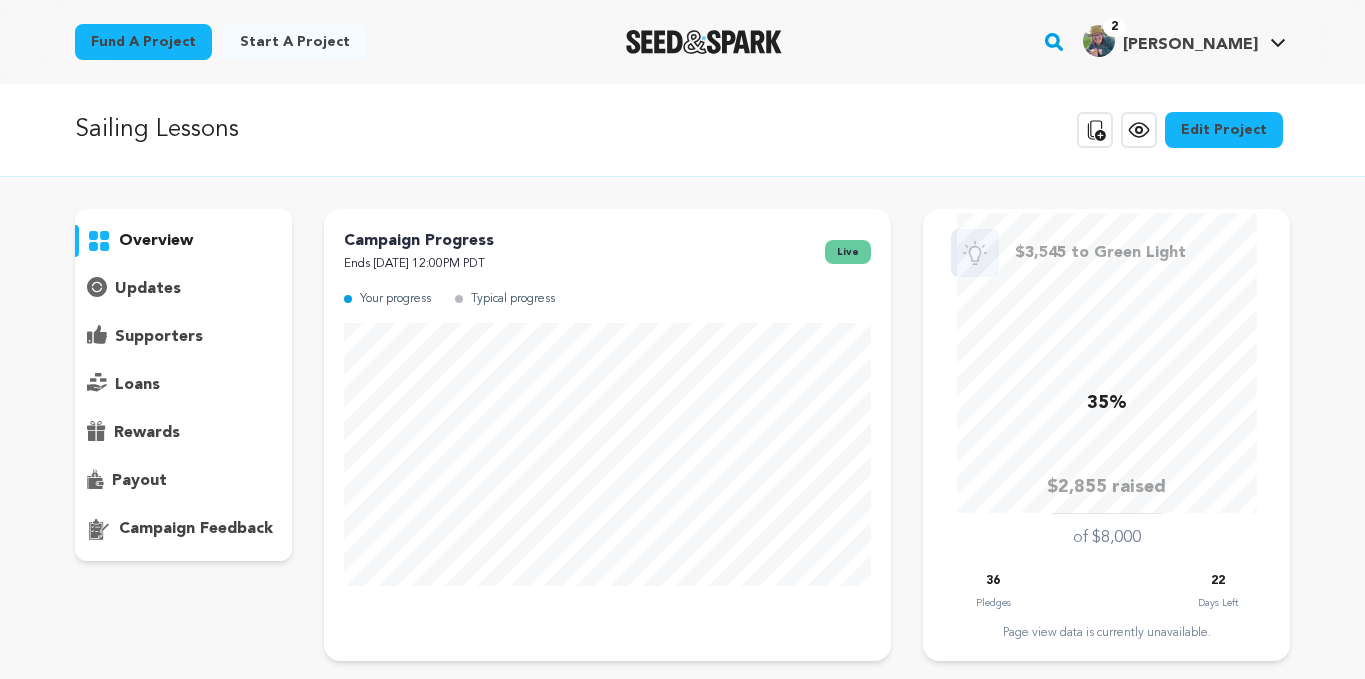 scroll, scrollTop: 0, scrollLeft: 0, axis: both 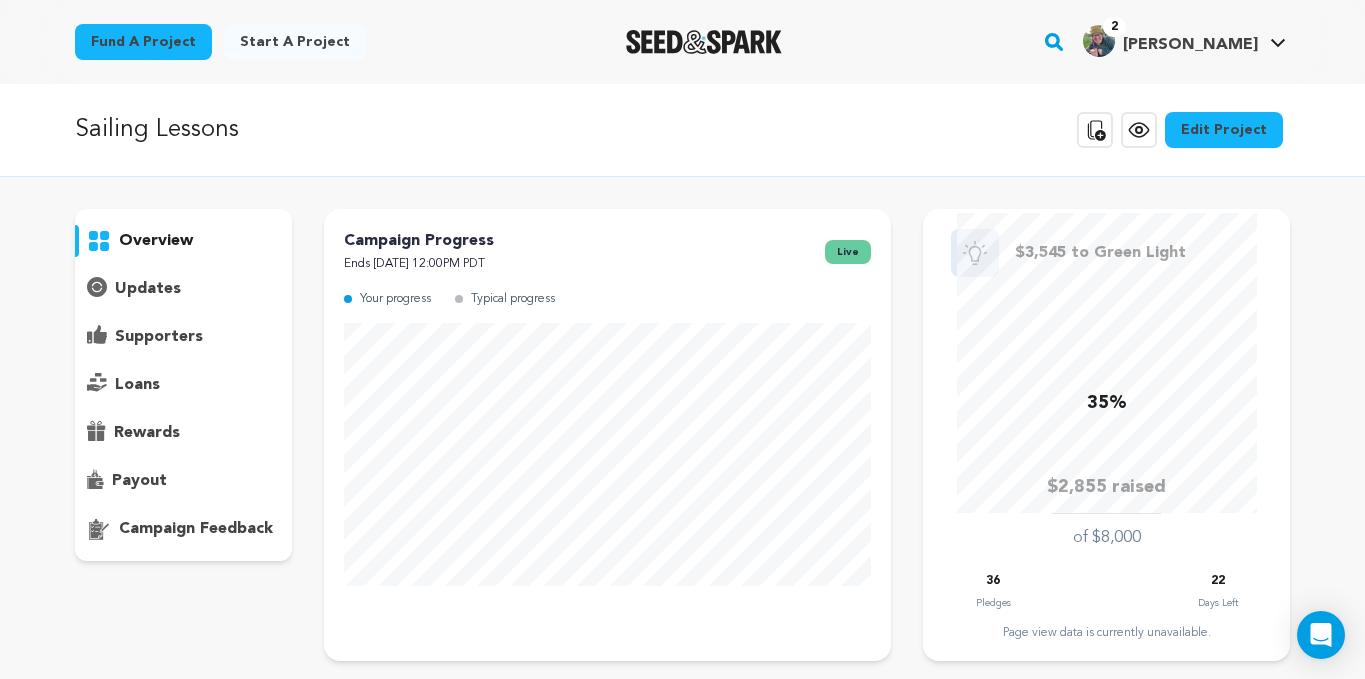 click on "Campaign Progress
Ends [DATE] 12:00PM PDT
live
Your progress
Typical progress" at bounding box center (607, 435) 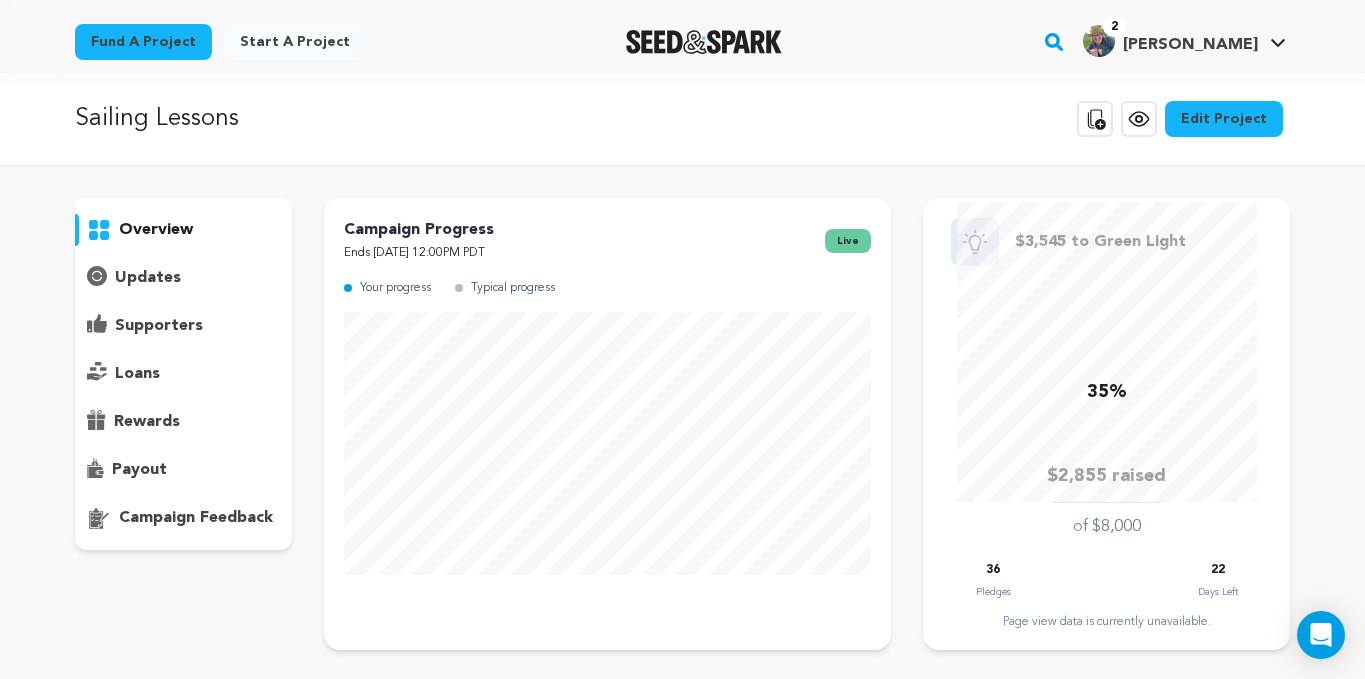 scroll, scrollTop: 5, scrollLeft: 0, axis: vertical 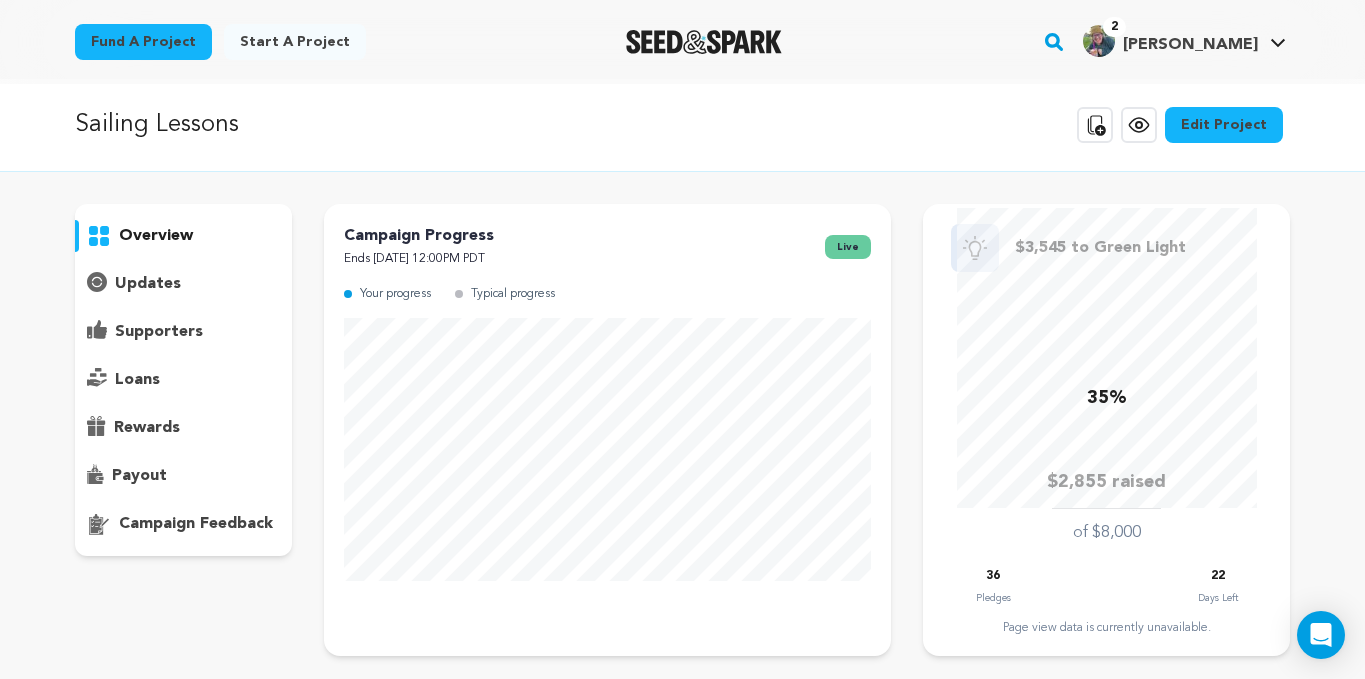 click on "updates" at bounding box center (148, 284) 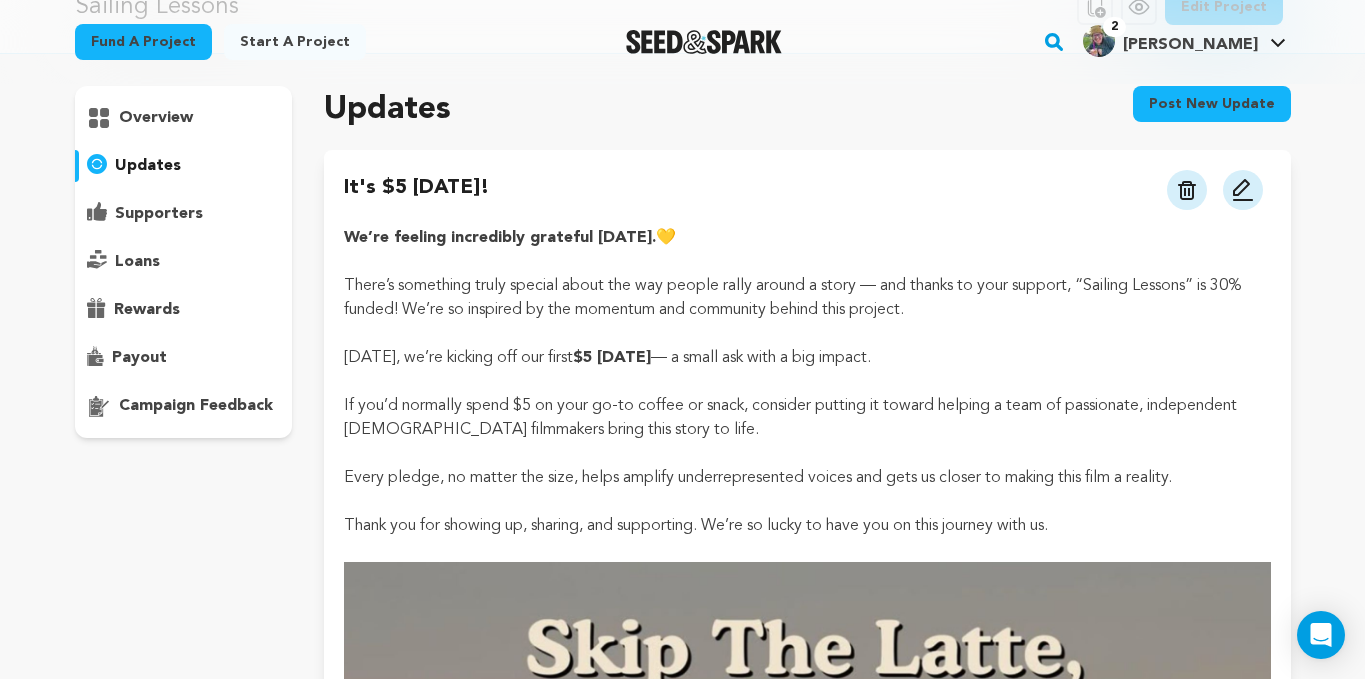 scroll, scrollTop: 125, scrollLeft: 0, axis: vertical 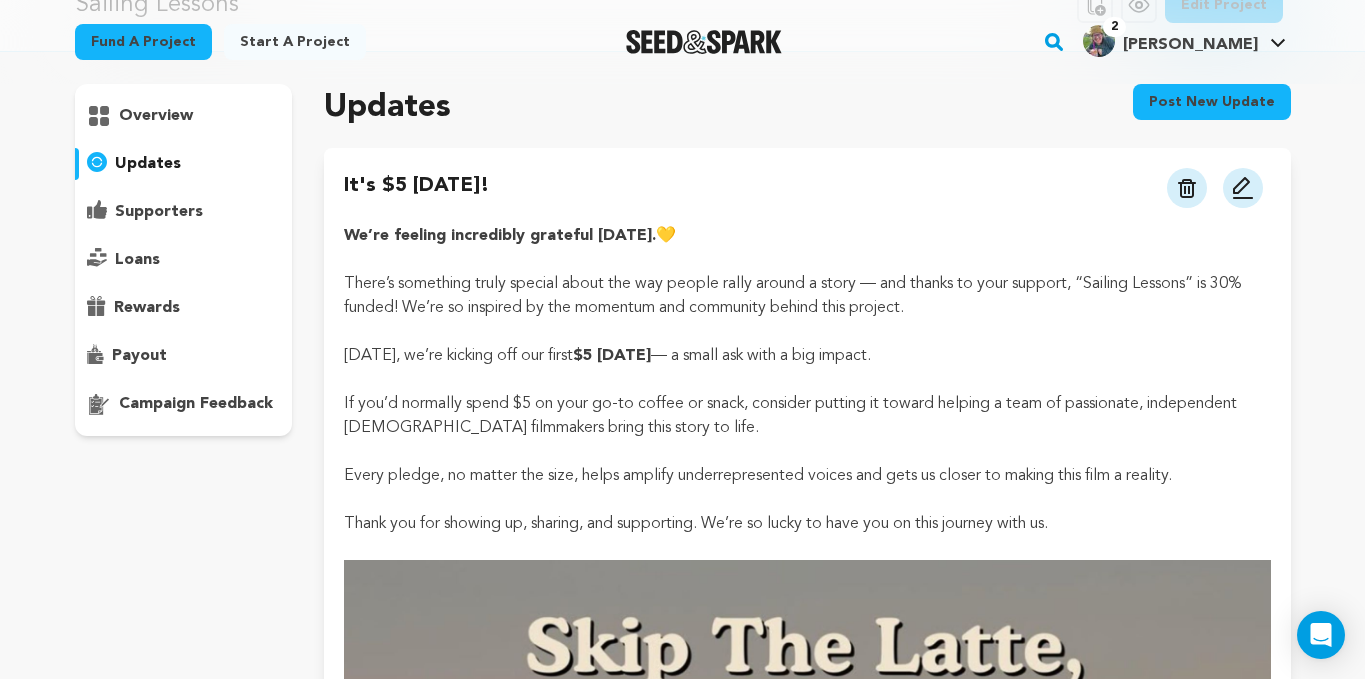 click on "supporters" at bounding box center (159, 212) 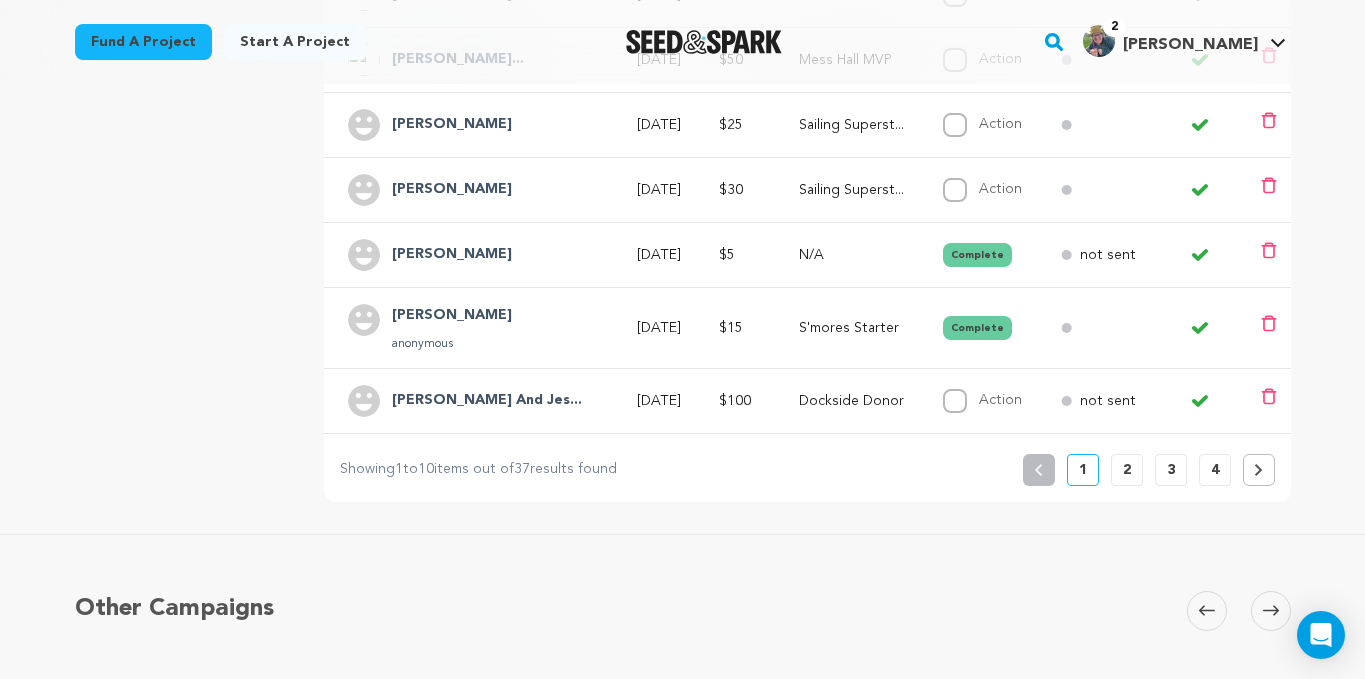 scroll, scrollTop: 790, scrollLeft: 0, axis: vertical 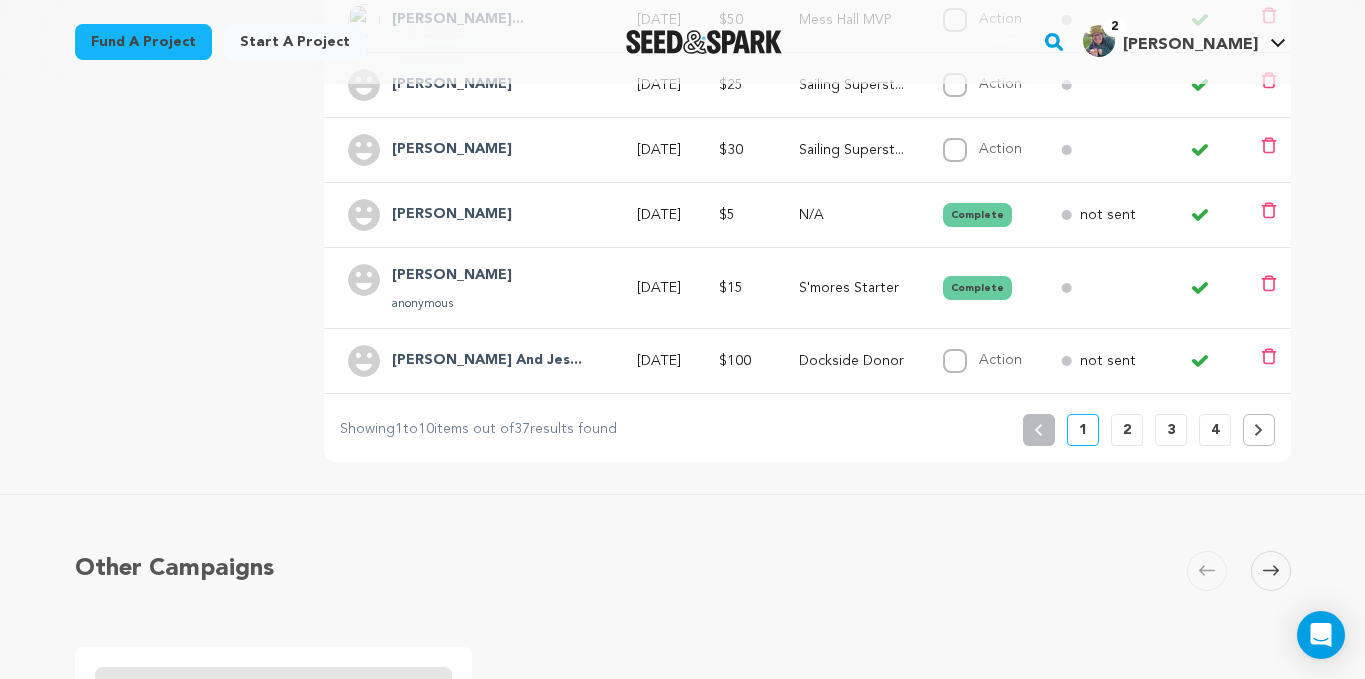 click on "2" at bounding box center [1127, 430] 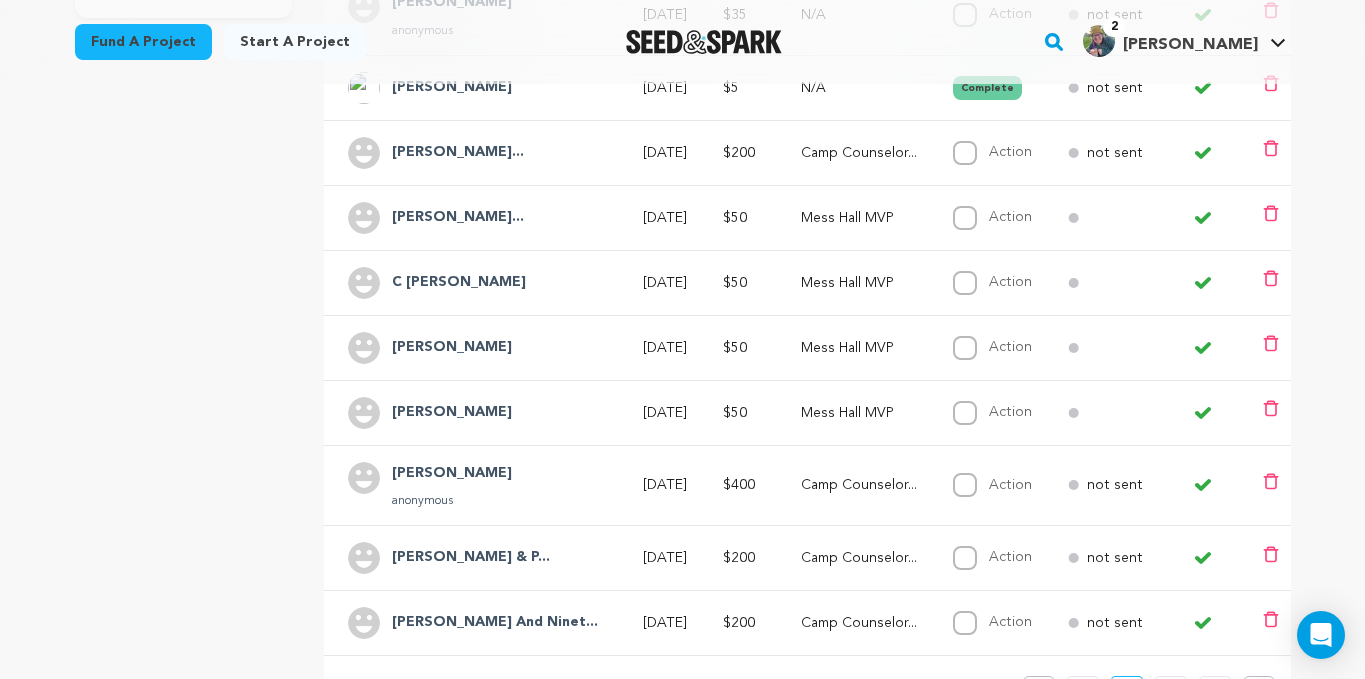scroll, scrollTop: 478, scrollLeft: 0, axis: vertical 